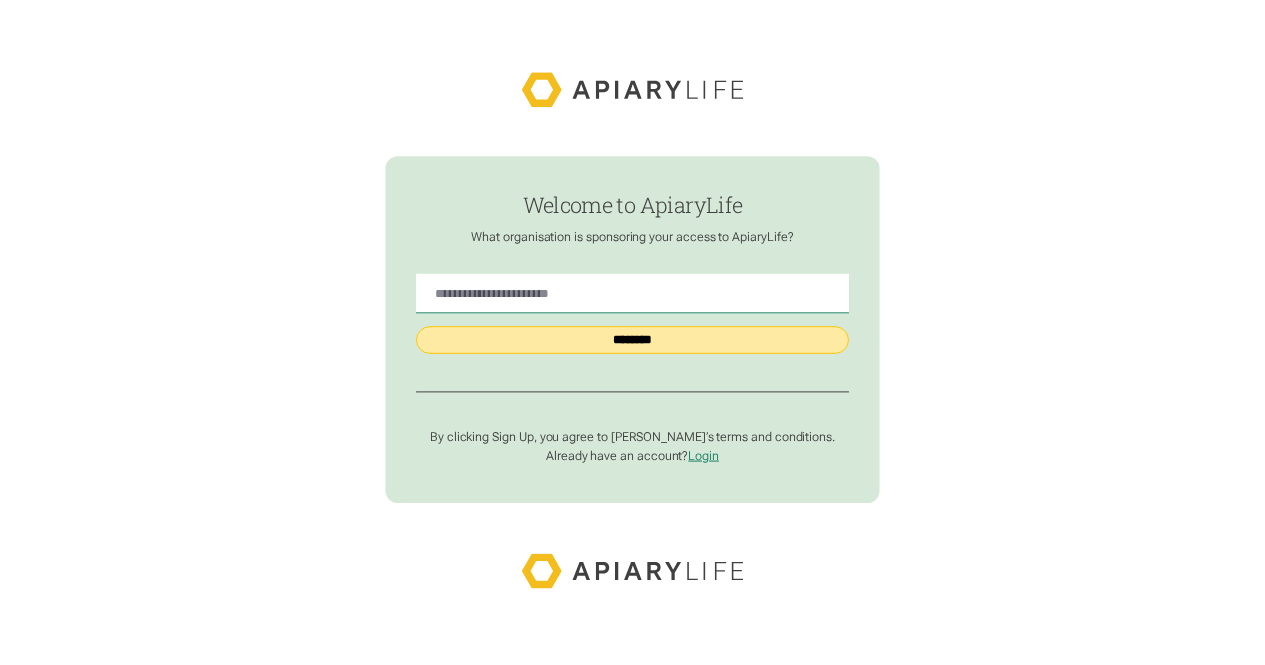 scroll, scrollTop: 0, scrollLeft: 0, axis: both 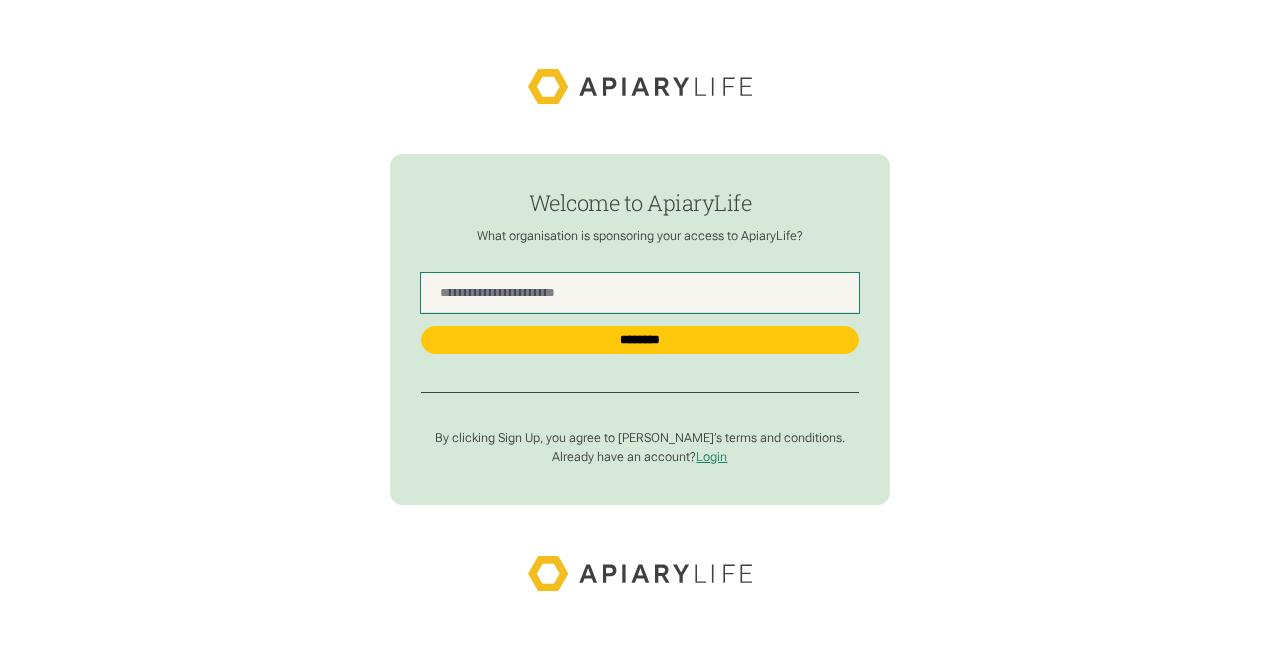 click at bounding box center (639, 293) 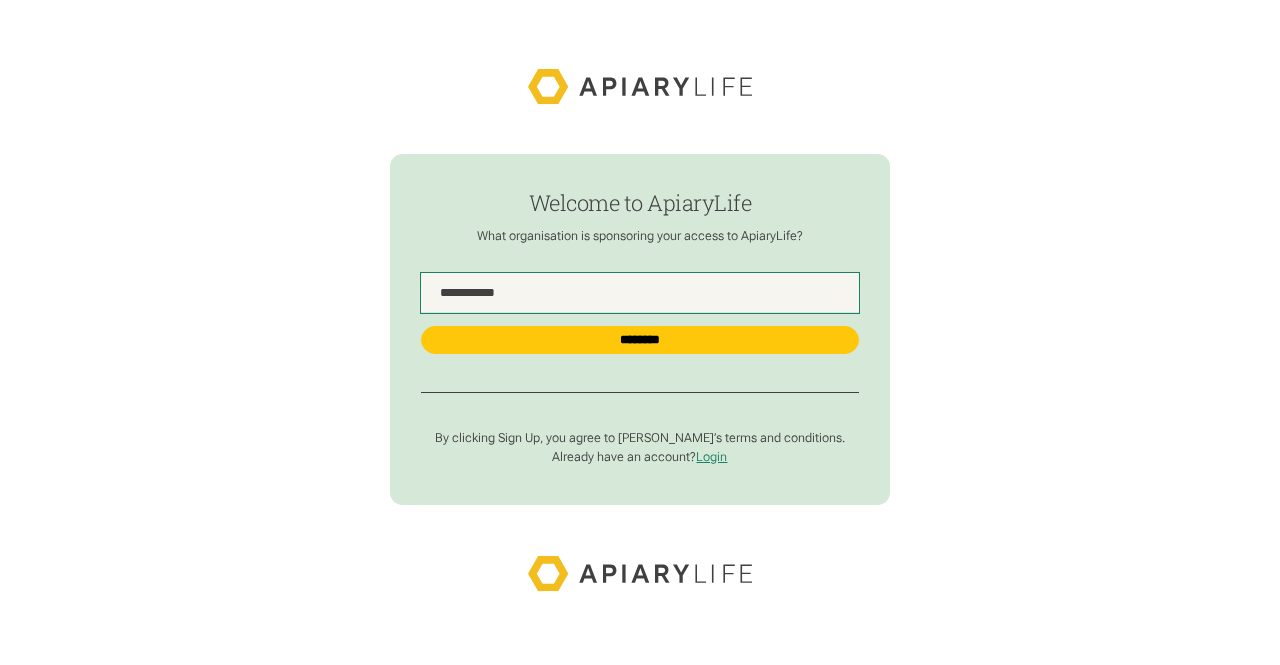 type on "**********" 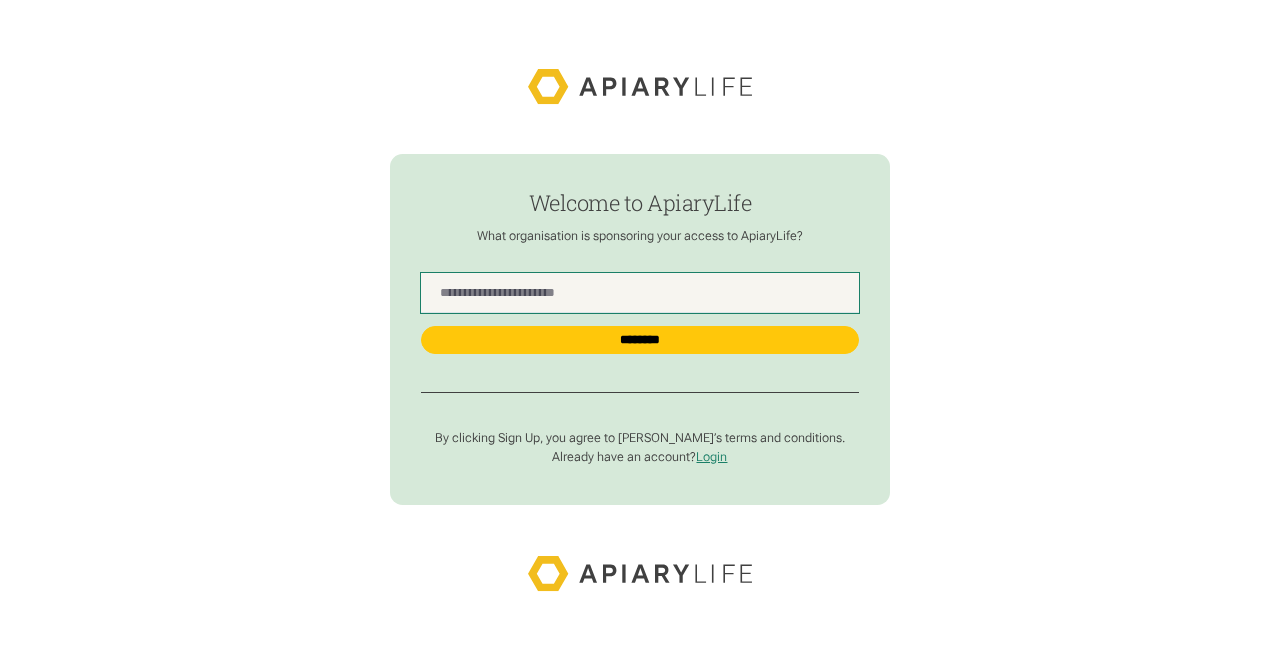 click at bounding box center [639, 293] 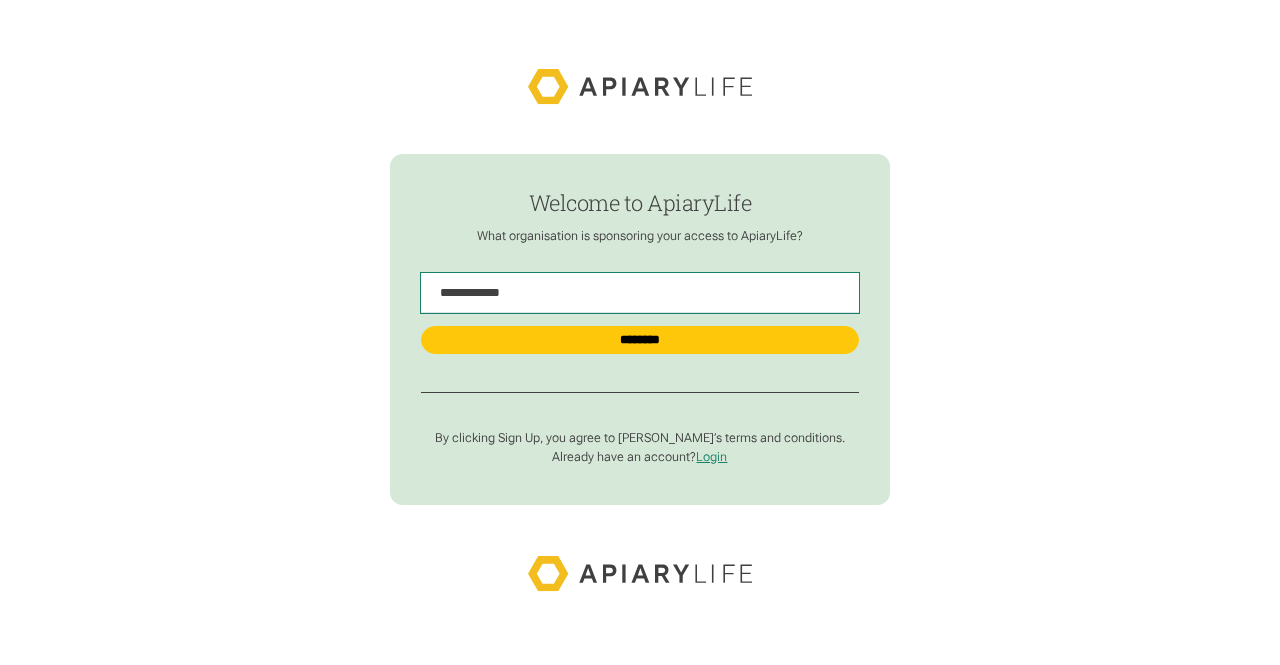 type on "**********" 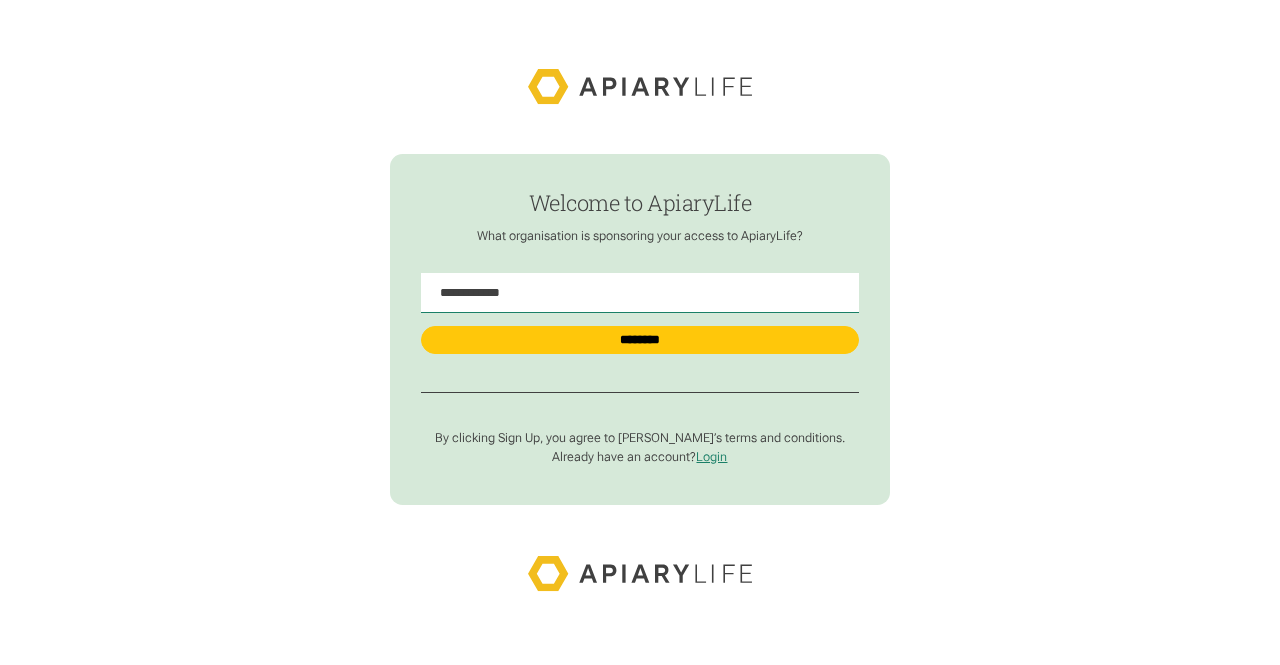 click on "**********" at bounding box center [639, 308] 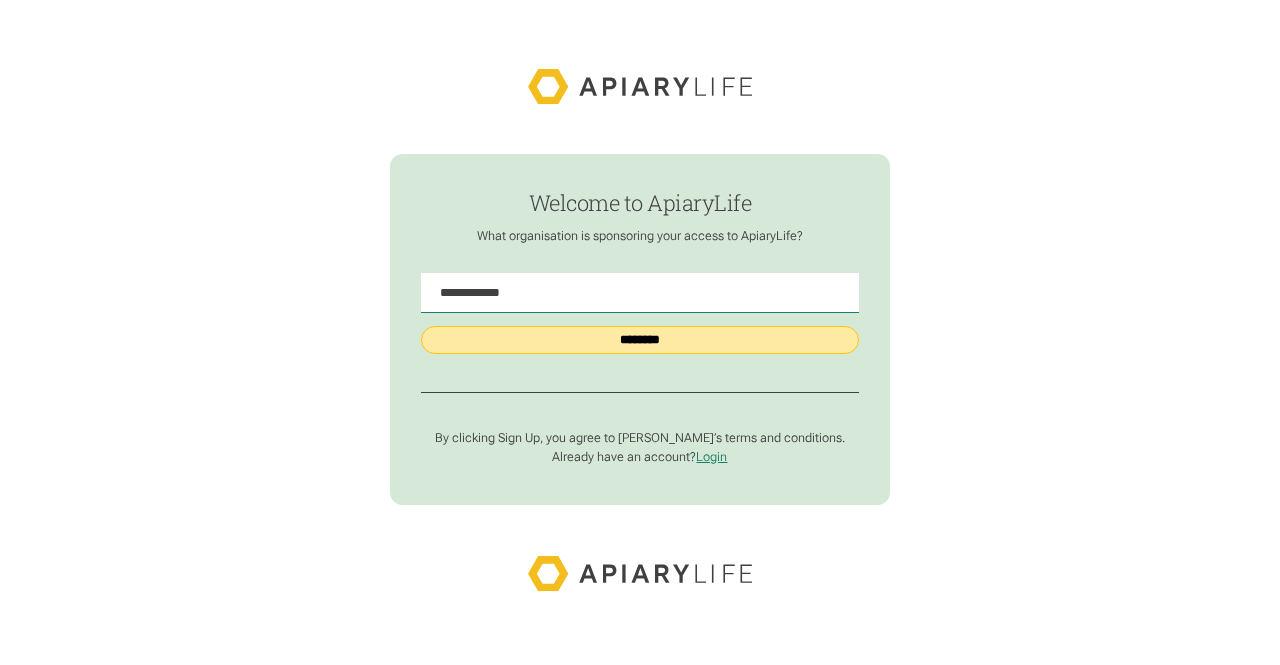 click on "********" at bounding box center (639, 340) 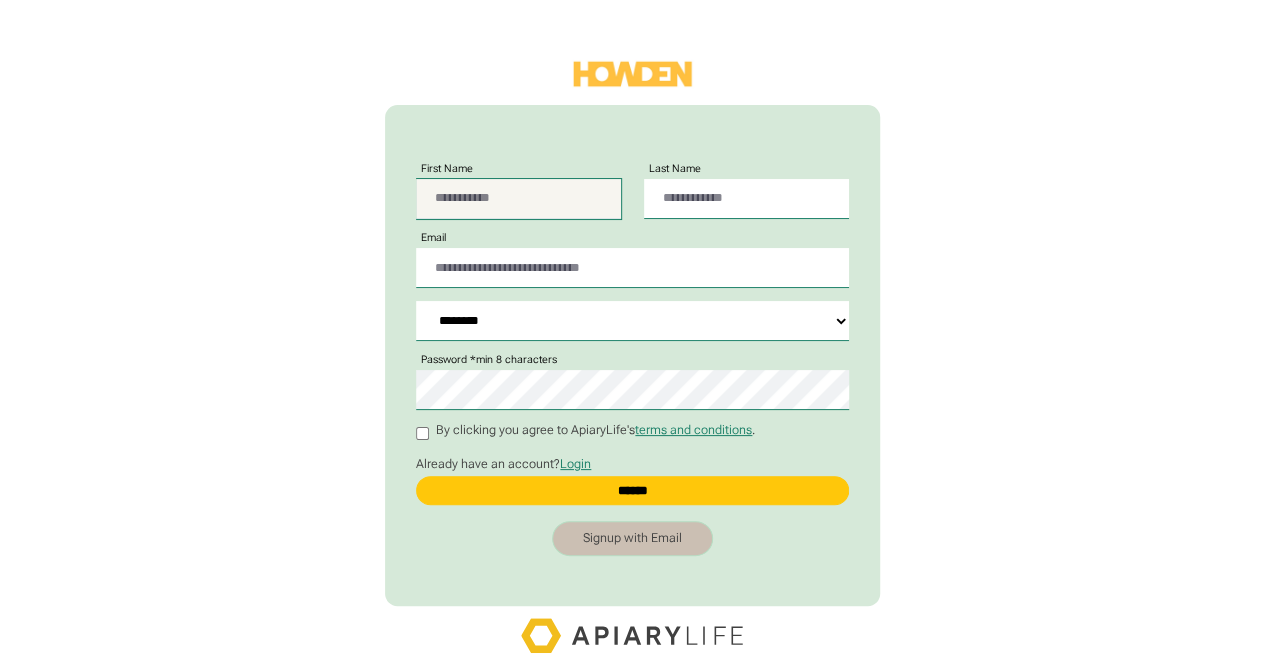 click at bounding box center (518, 199) 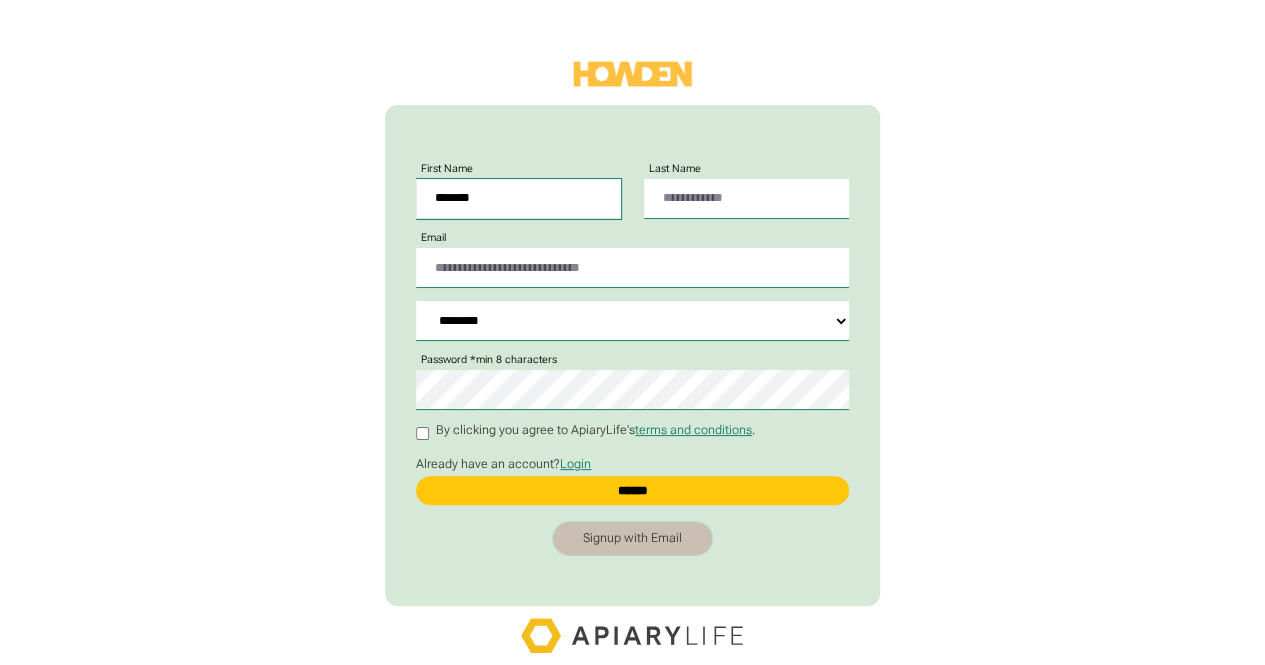 drag, startPoint x: 349, startPoint y: 223, endPoint x: 228, endPoint y: 217, distance: 121.14867 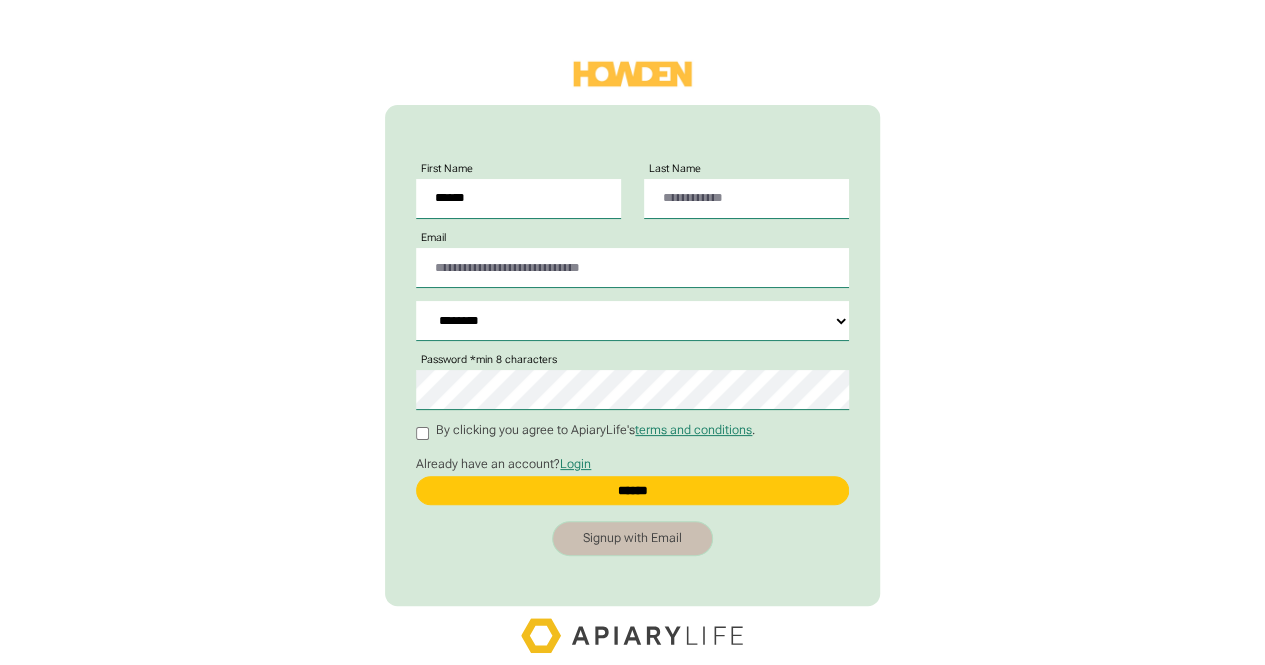 click on "First Name ******" at bounding box center [518, 190] 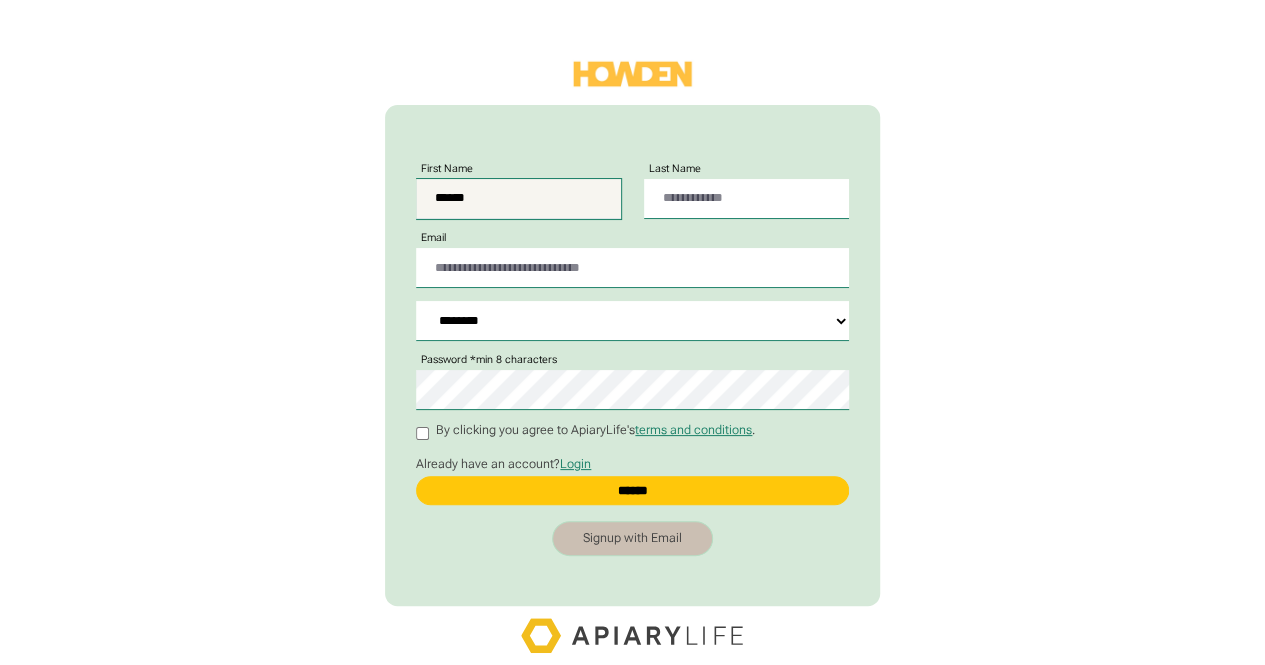 click on "******" at bounding box center (518, 199) 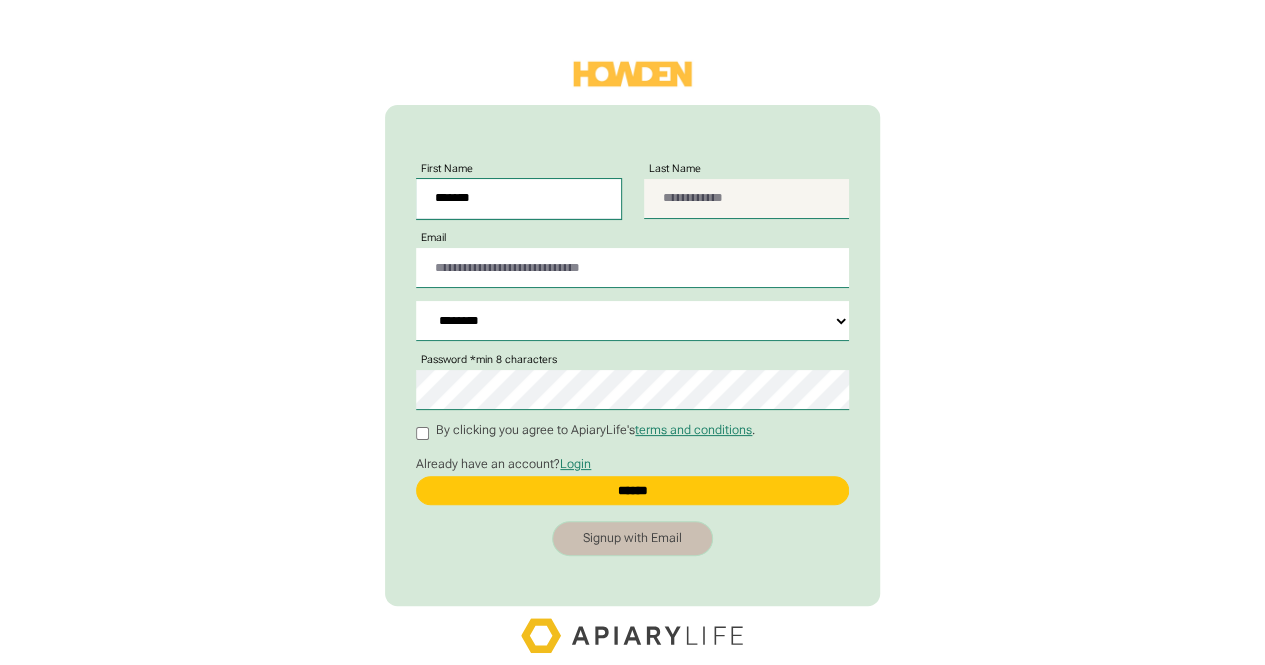 type on "*******" 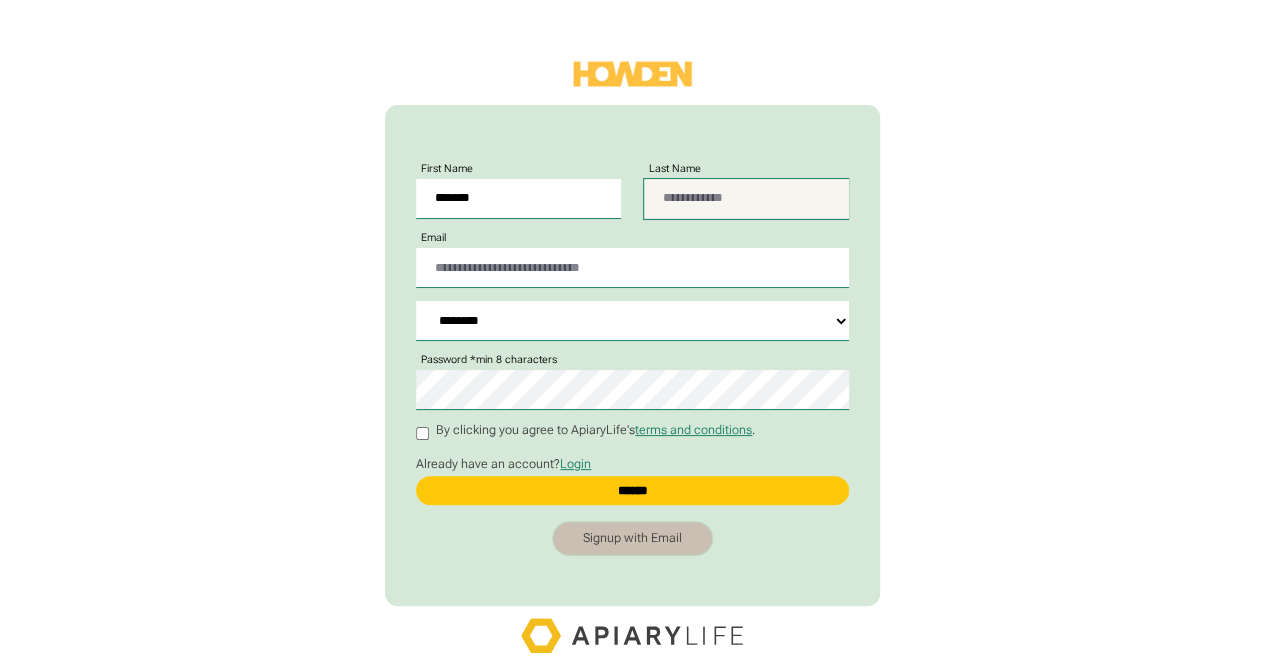 click at bounding box center (746, 199) 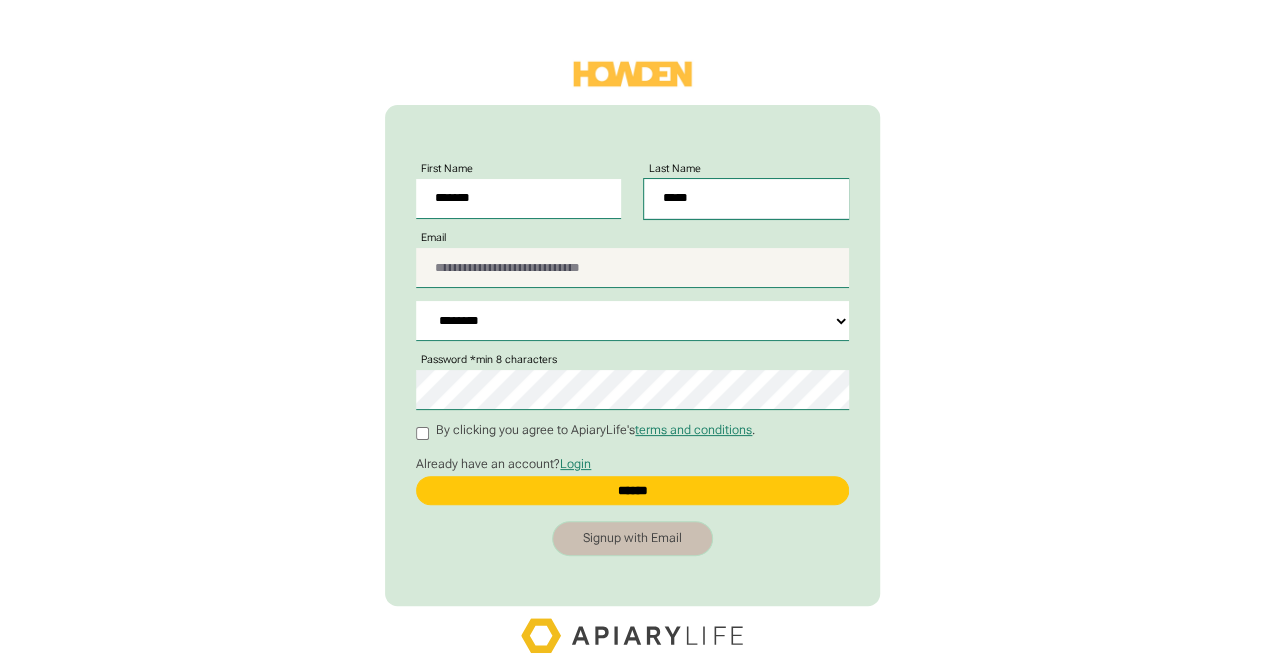 type on "*****" 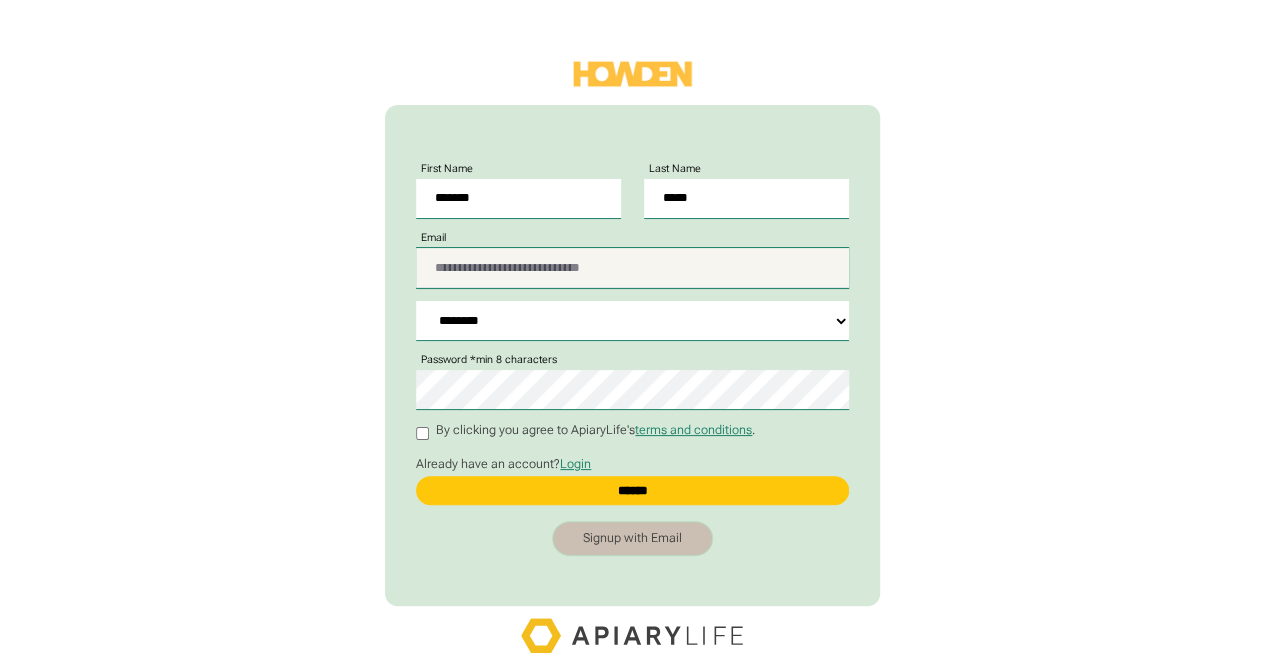 click on "Email" at bounding box center [632, 268] 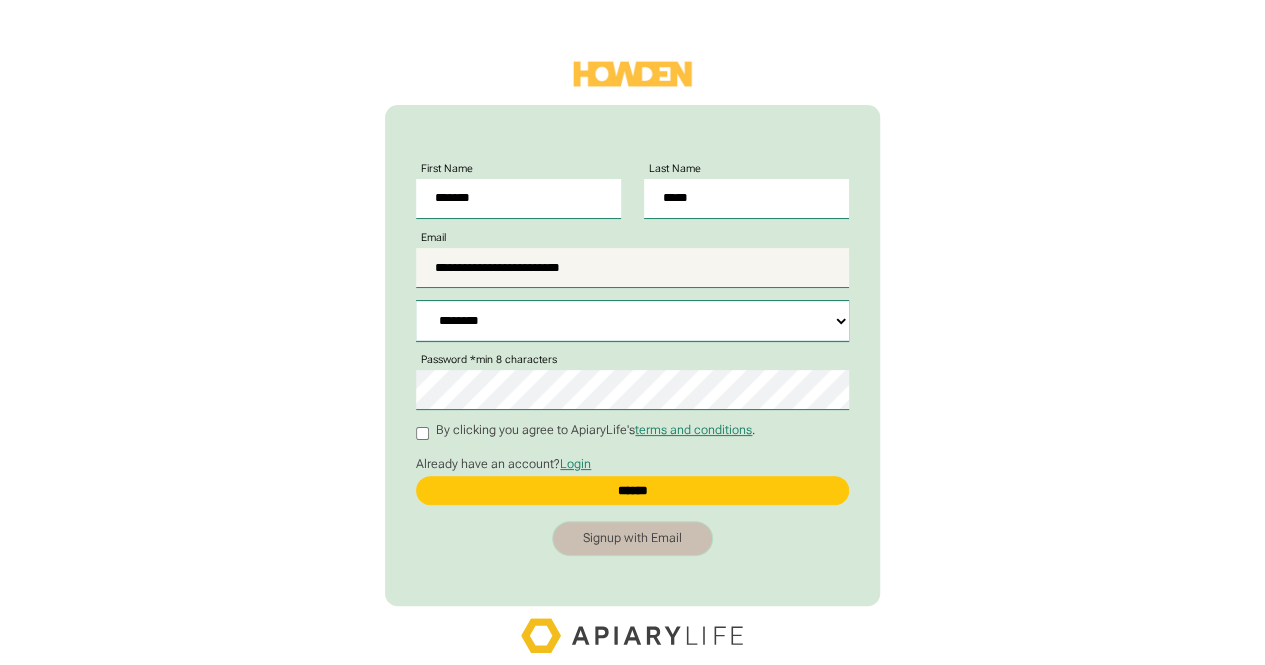 select on "**" 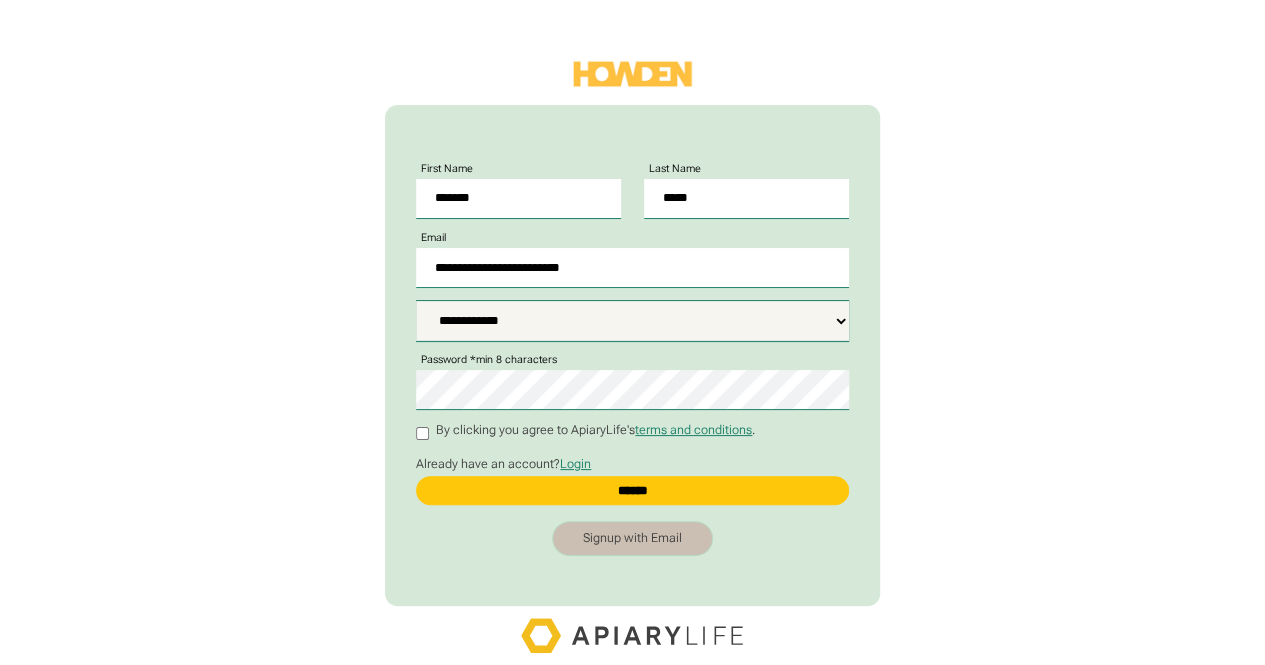 click on "**********" at bounding box center (632, 321) 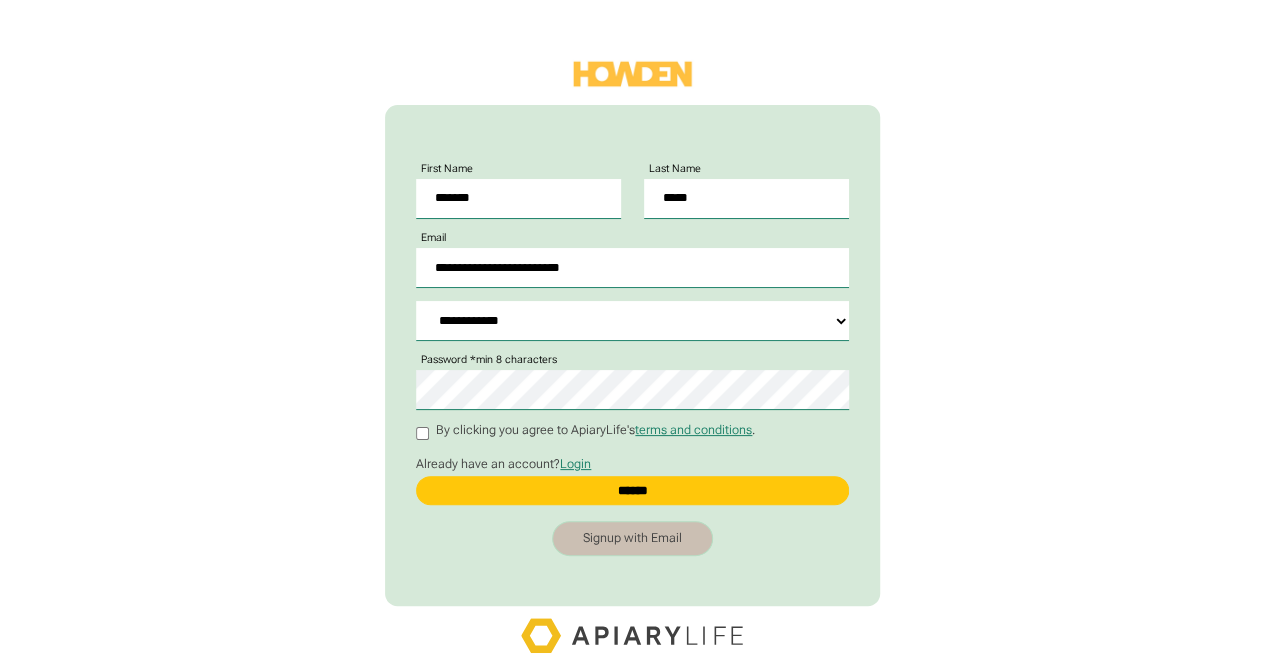 click on "**********" at bounding box center [632, 353] 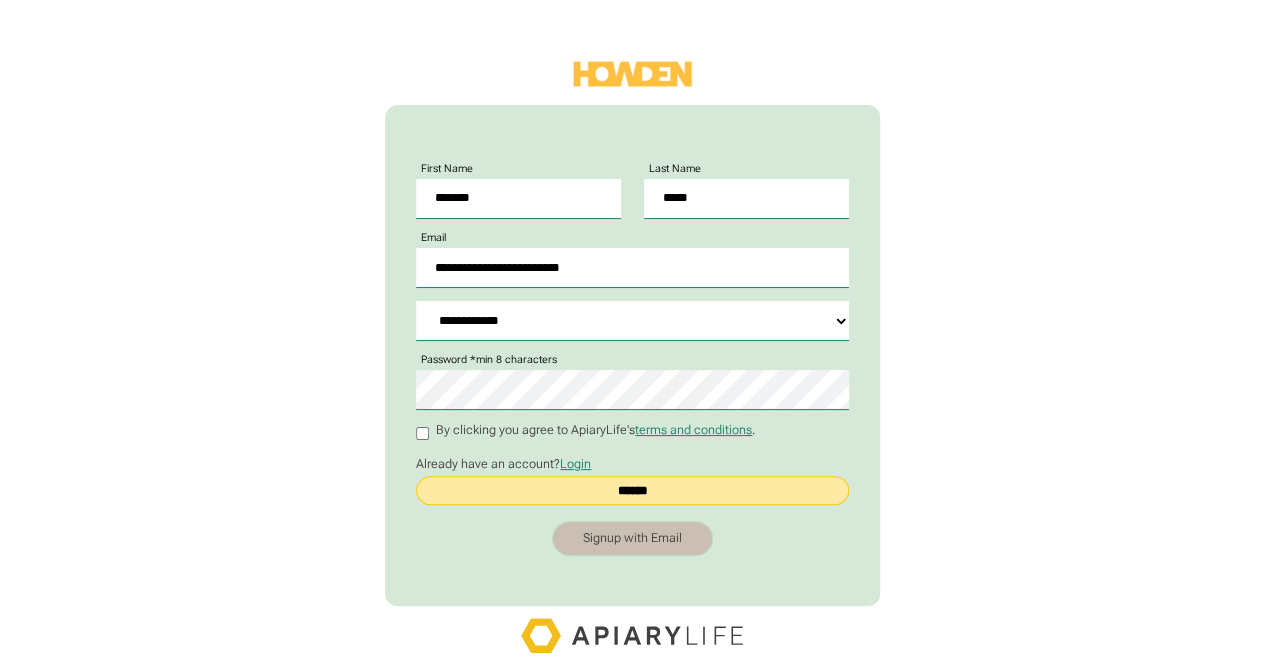 click on "******" at bounding box center [632, 491] 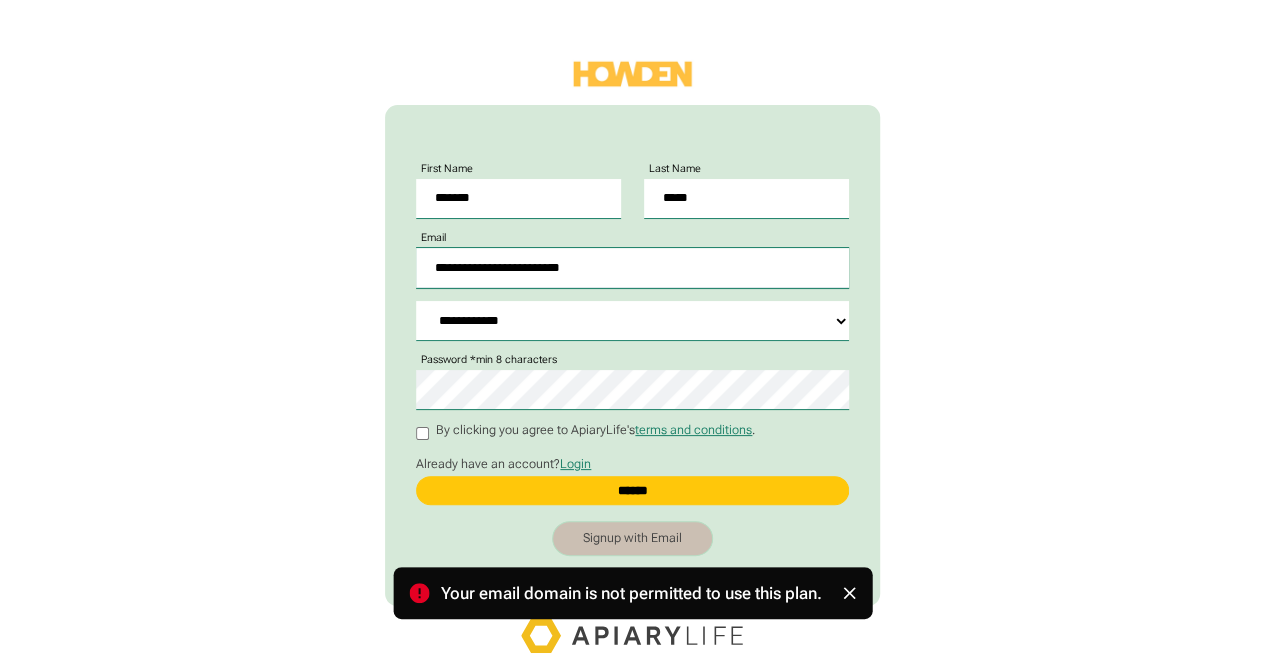 drag, startPoint x: 704, startPoint y: 262, endPoint x: 187, endPoint y: 282, distance: 517.3867 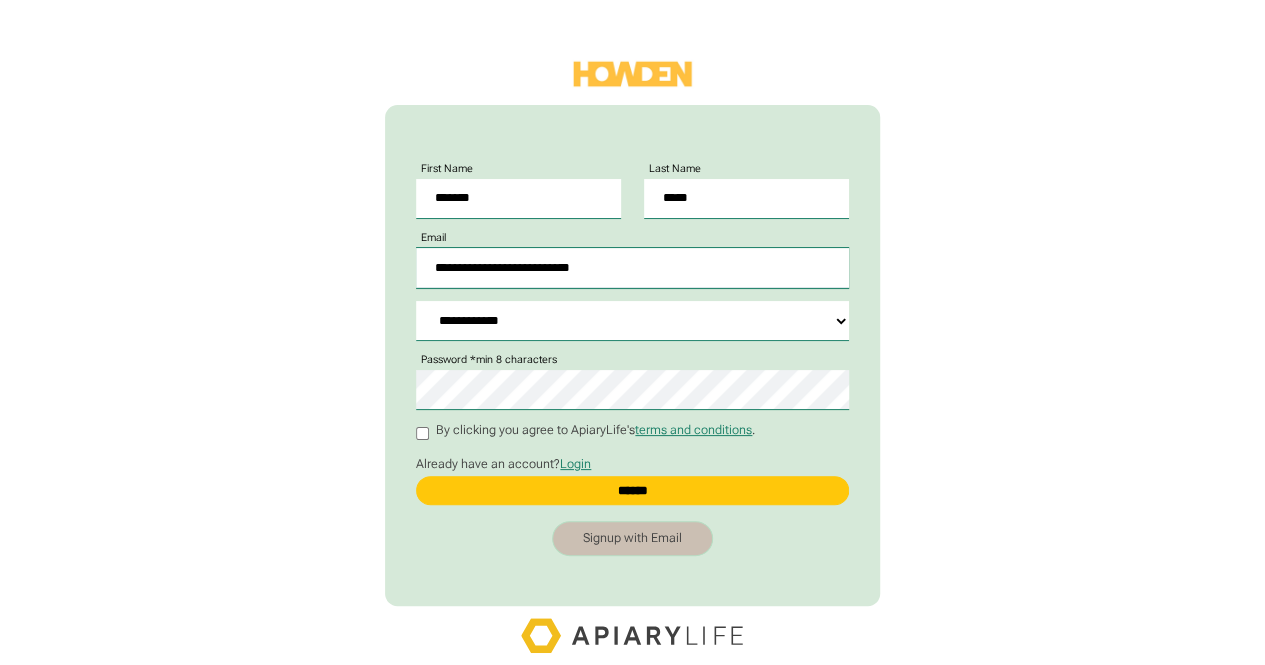 type on "**********" 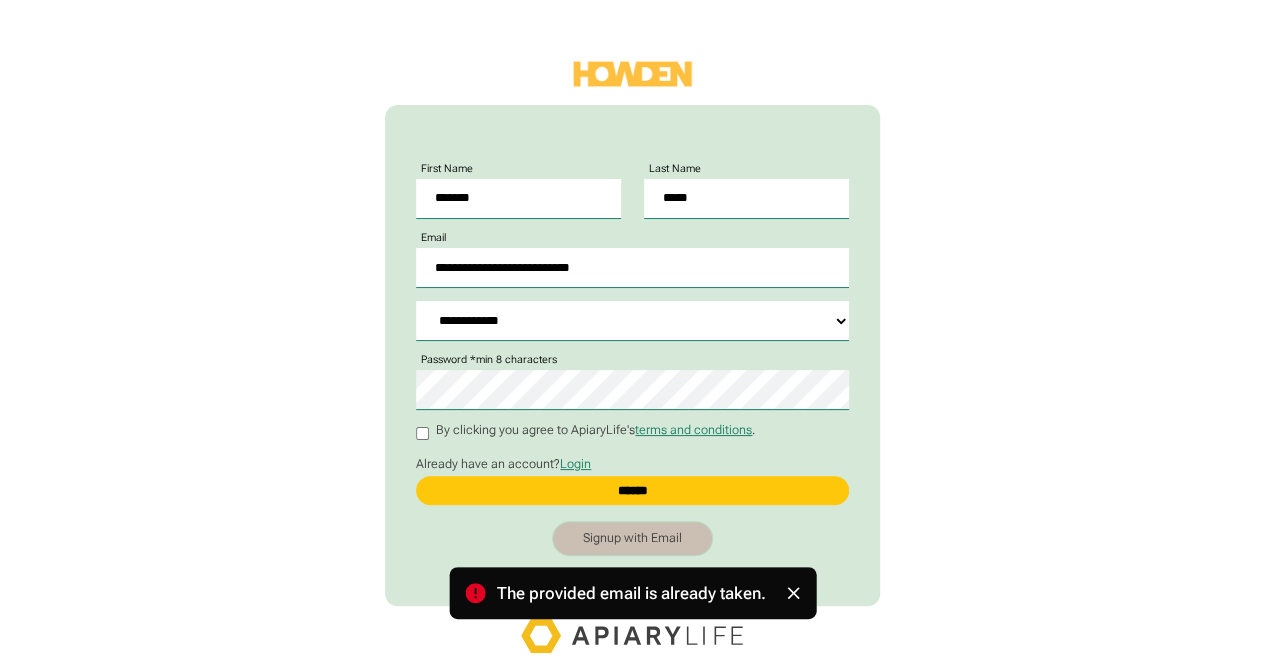 click on "The provided email is already taken." at bounding box center [632, 593] 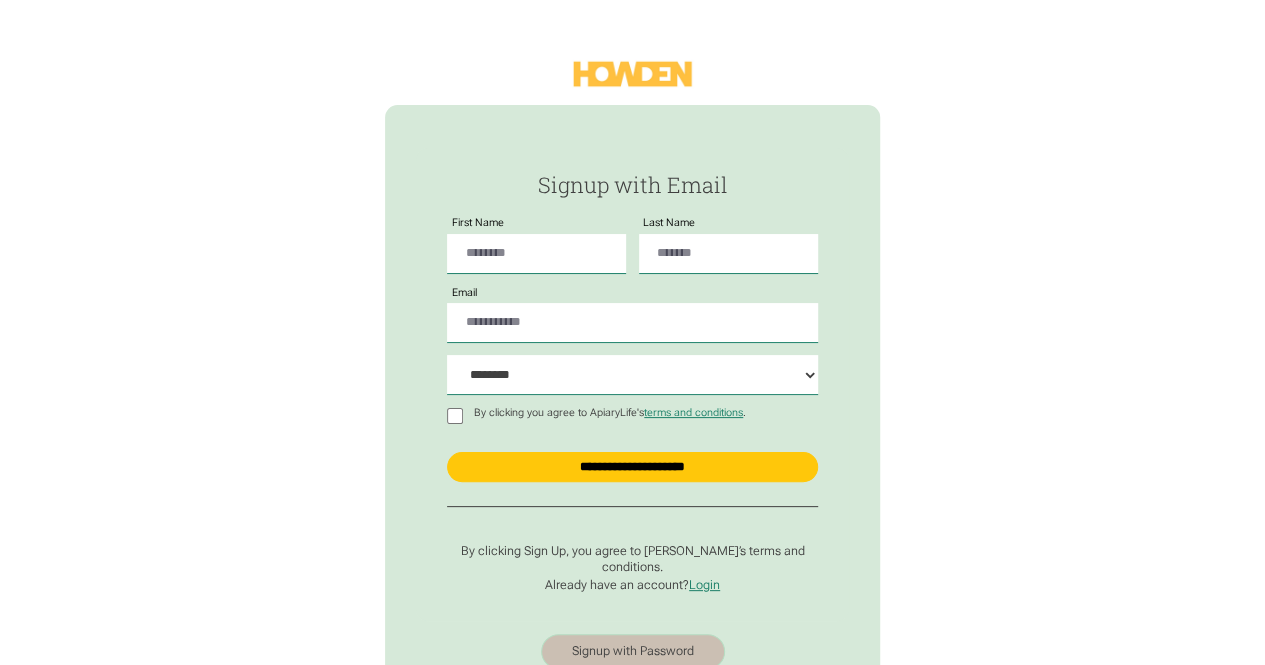 click on "**********" at bounding box center [632, 410] 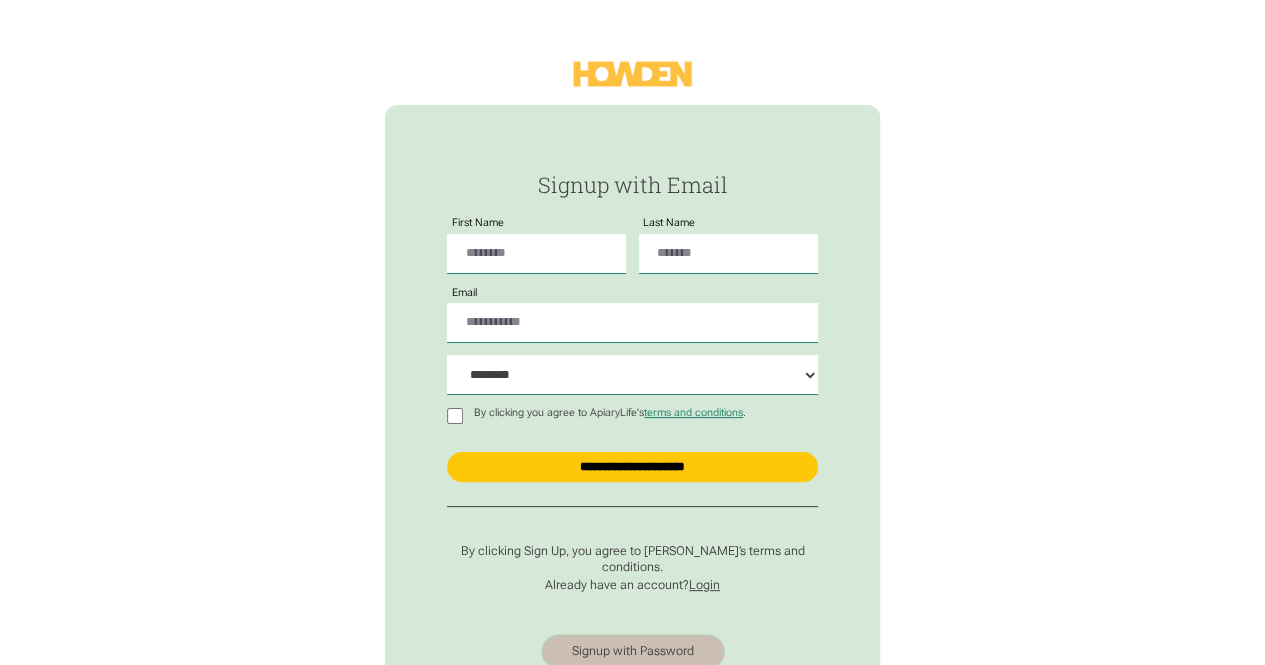 click on "Login" at bounding box center [704, 585] 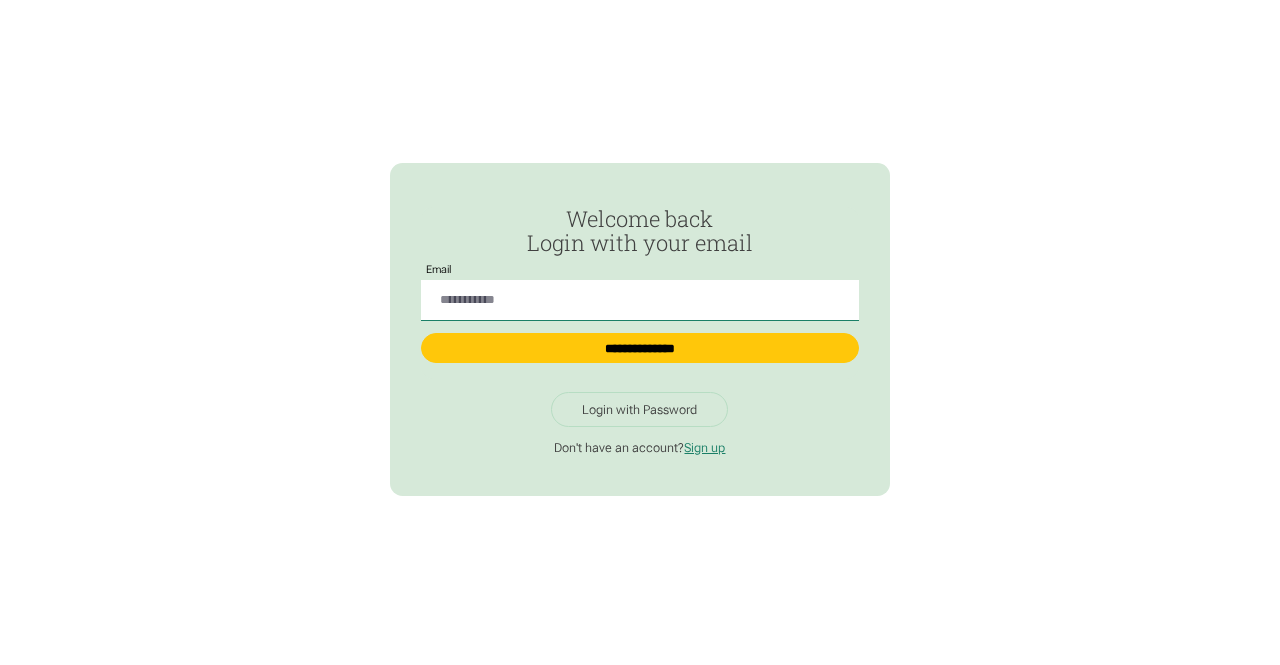 scroll, scrollTop: 0, scrollLeft: 0, axis: both 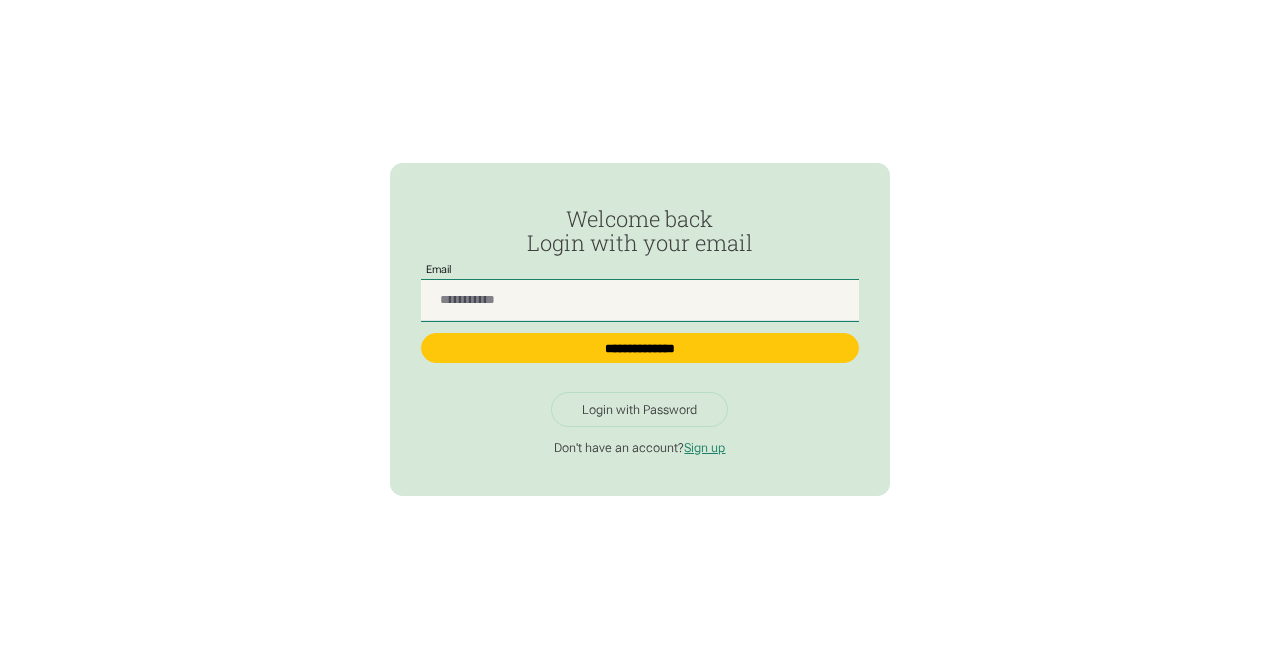 click at bounding box center (639, 300) 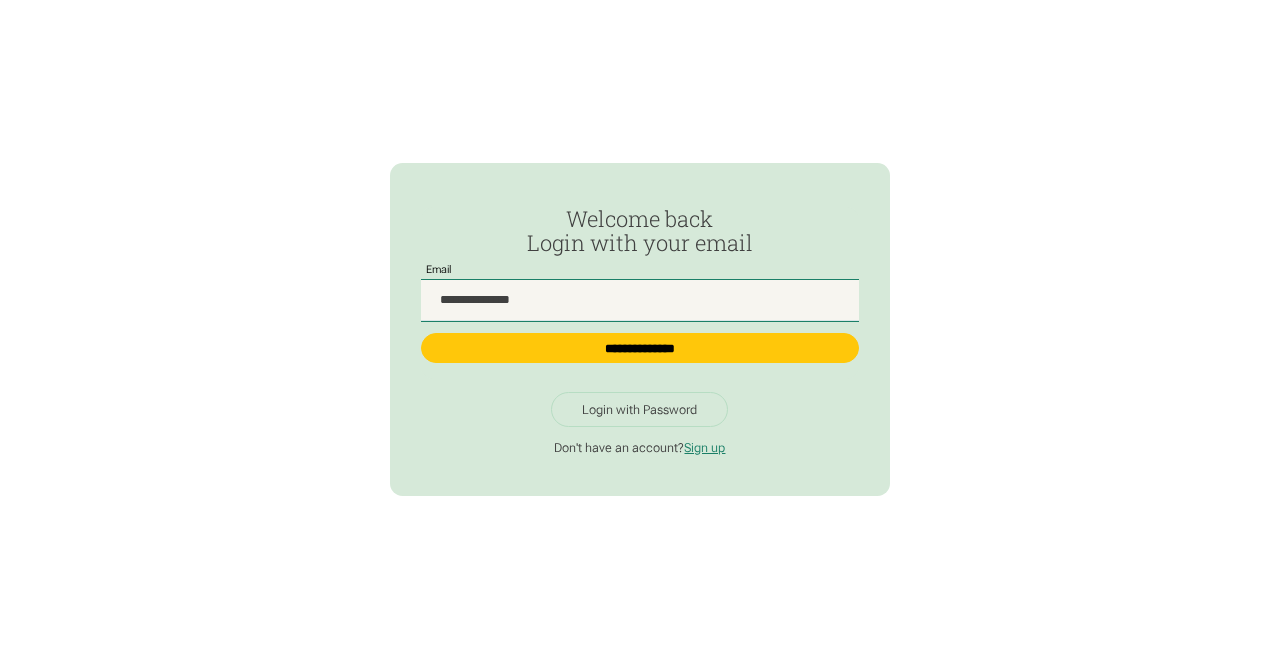 type on "**********" 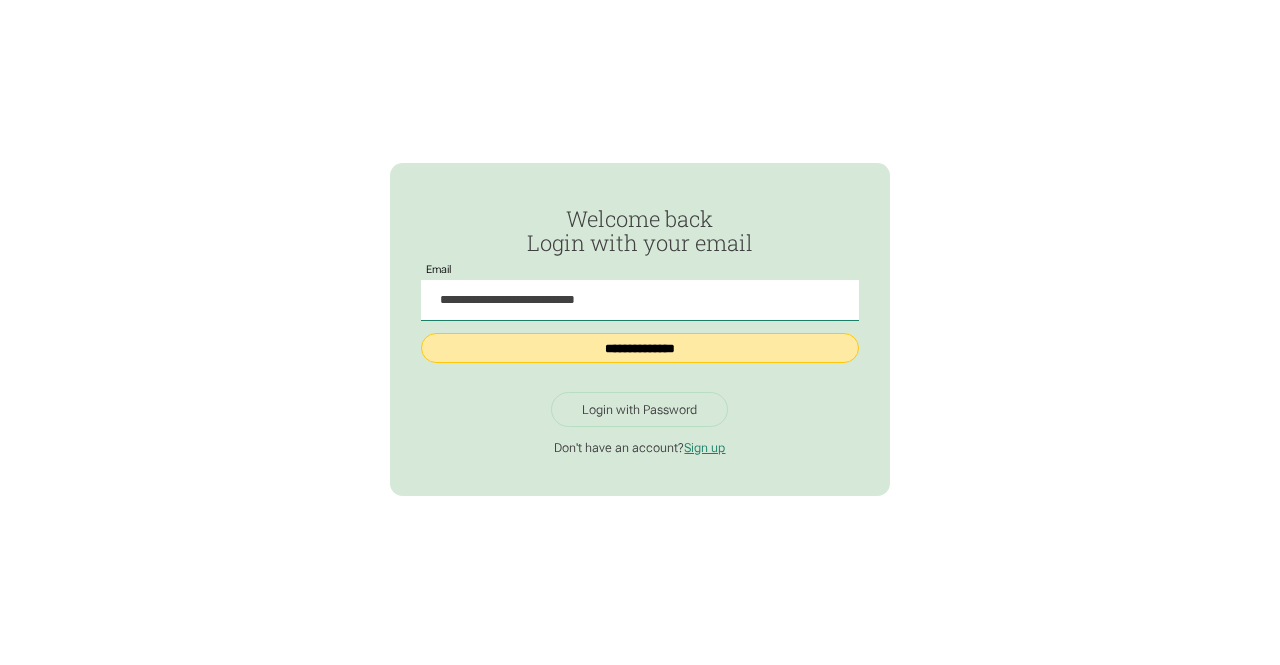 click on "**********" at bounding box center (639, 348) 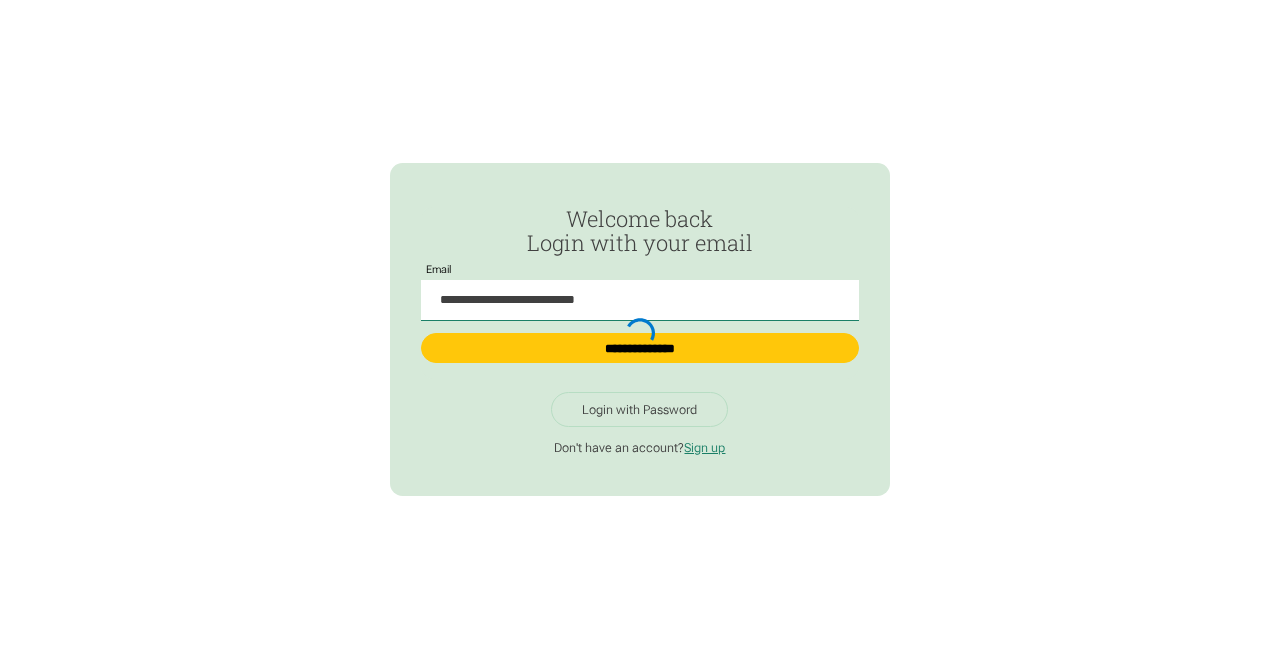 type on "**********" 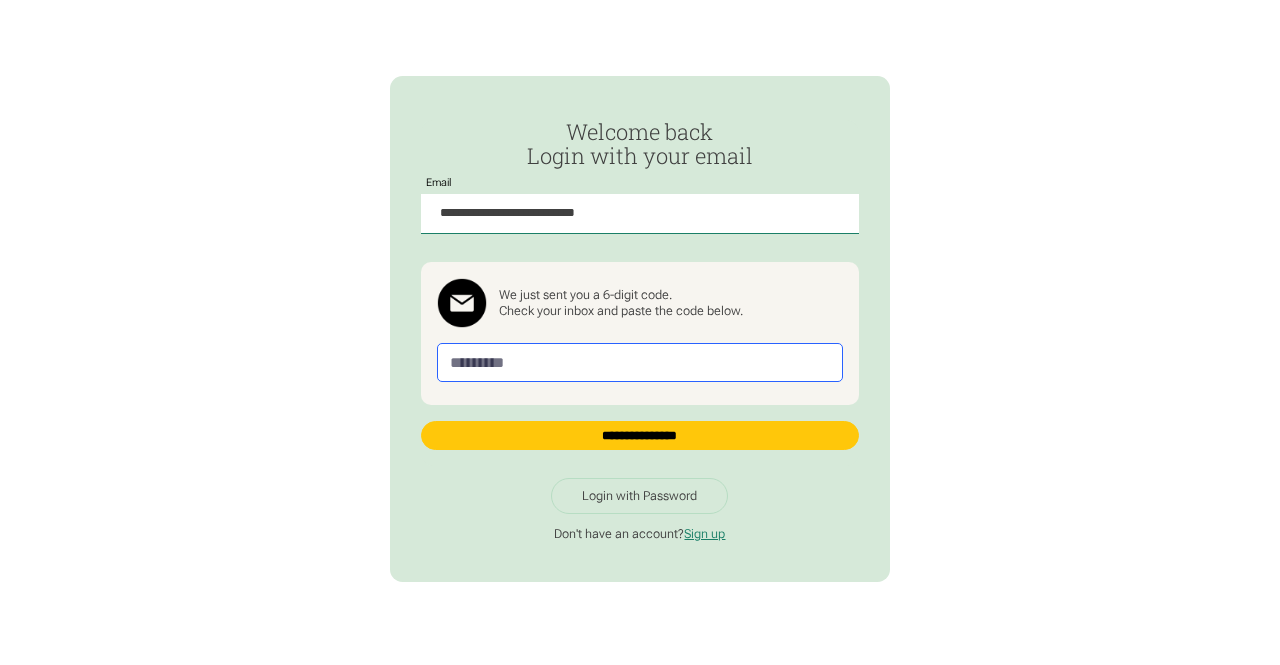 click at bounding box center [640, 362] 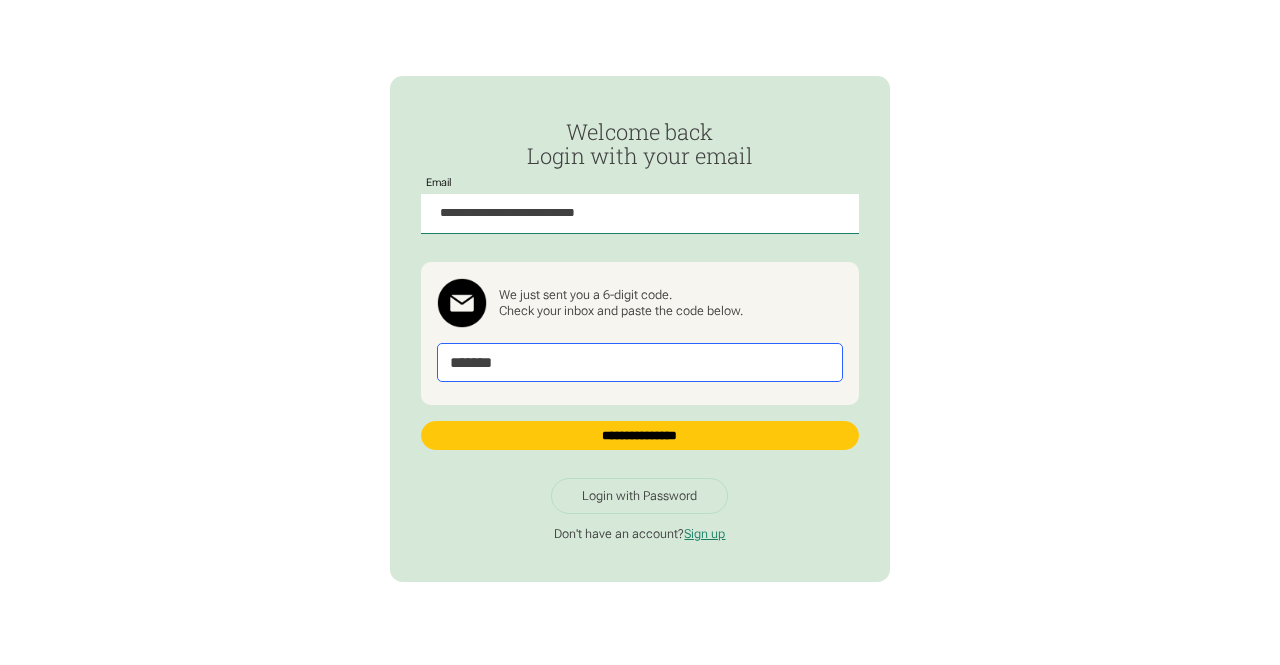 click on "**********" at bounding box center (639, 435) 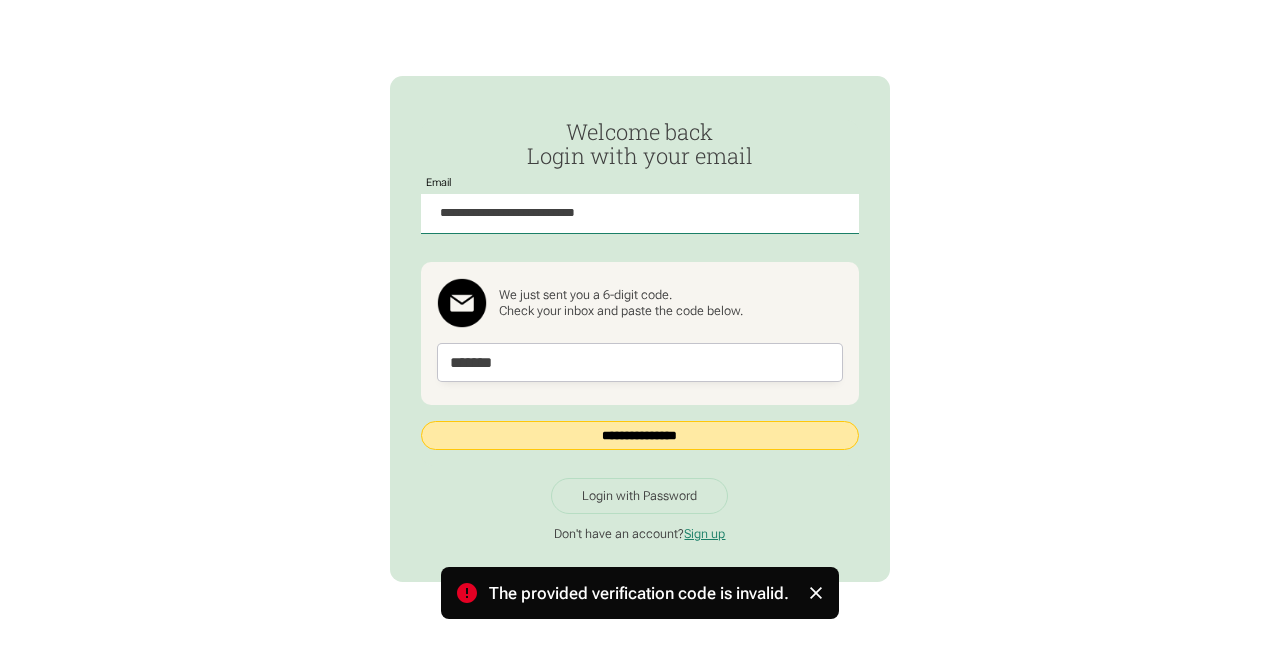 click on "**********" at bounding box center [639, 435] 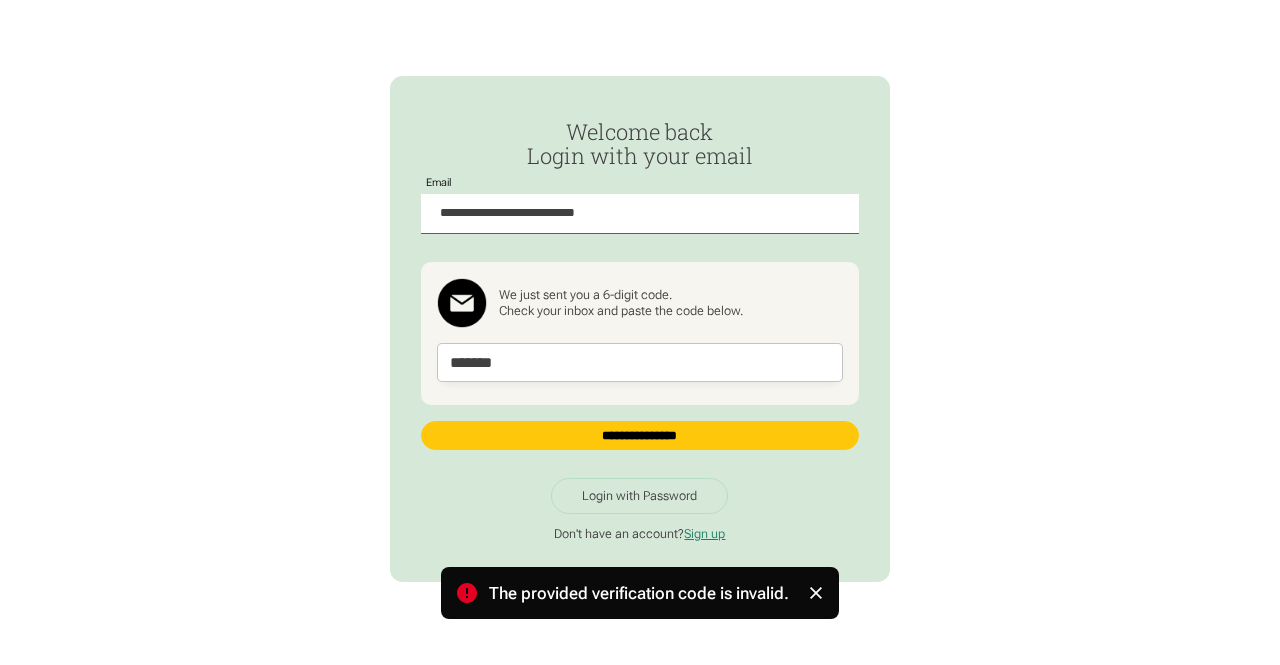 click on "We just sent you a 6-digit code.  Check your inbox and paste the code below." at bounding box center [640, 303] 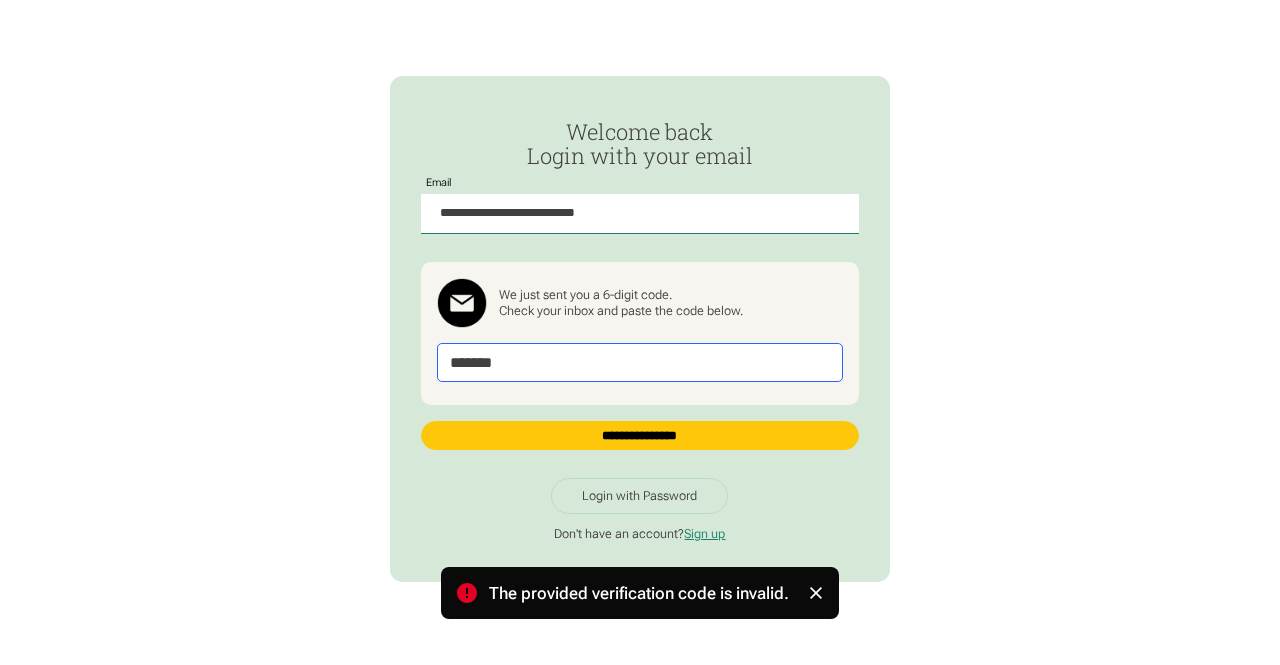 click on "******" at bounding box center [640, 362] 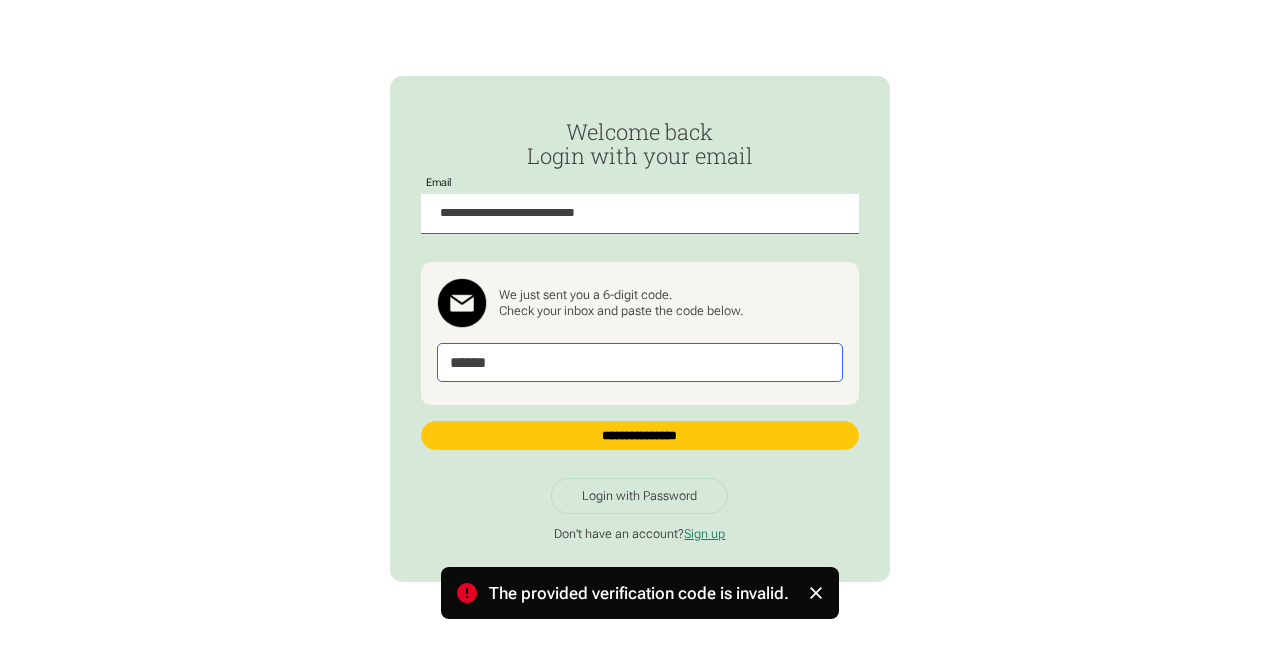 type on "******" 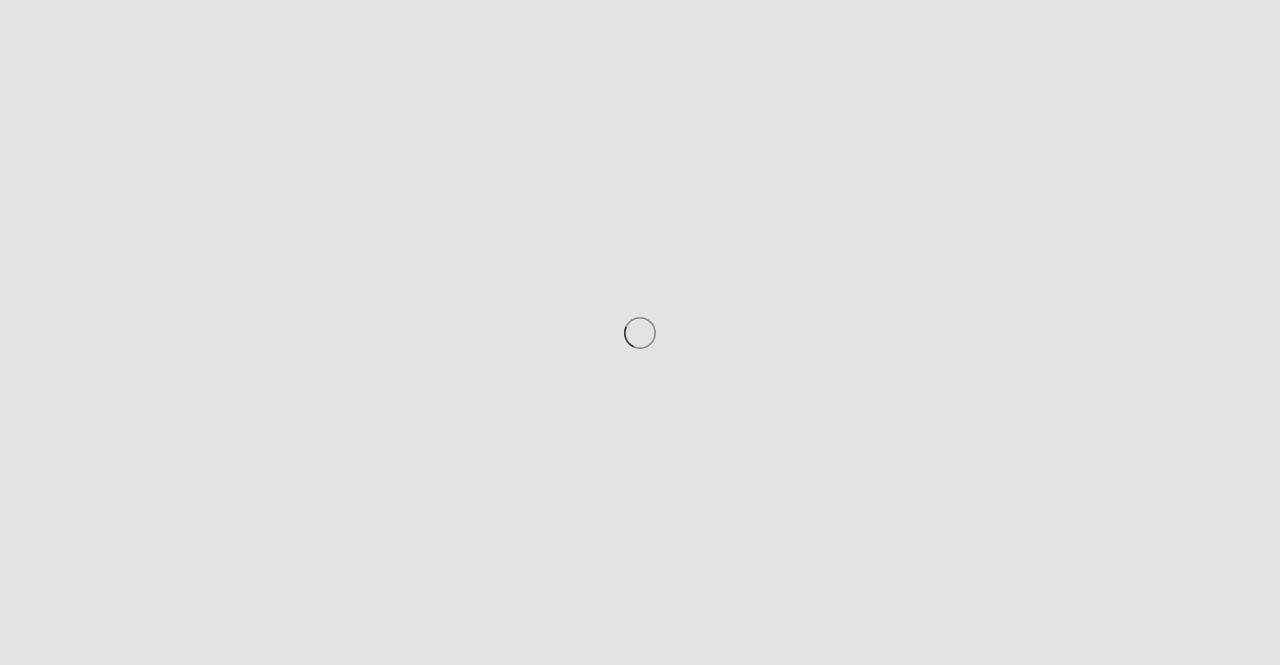 scroll, scrollTop: 0, scrollLeft: 0, axis: both 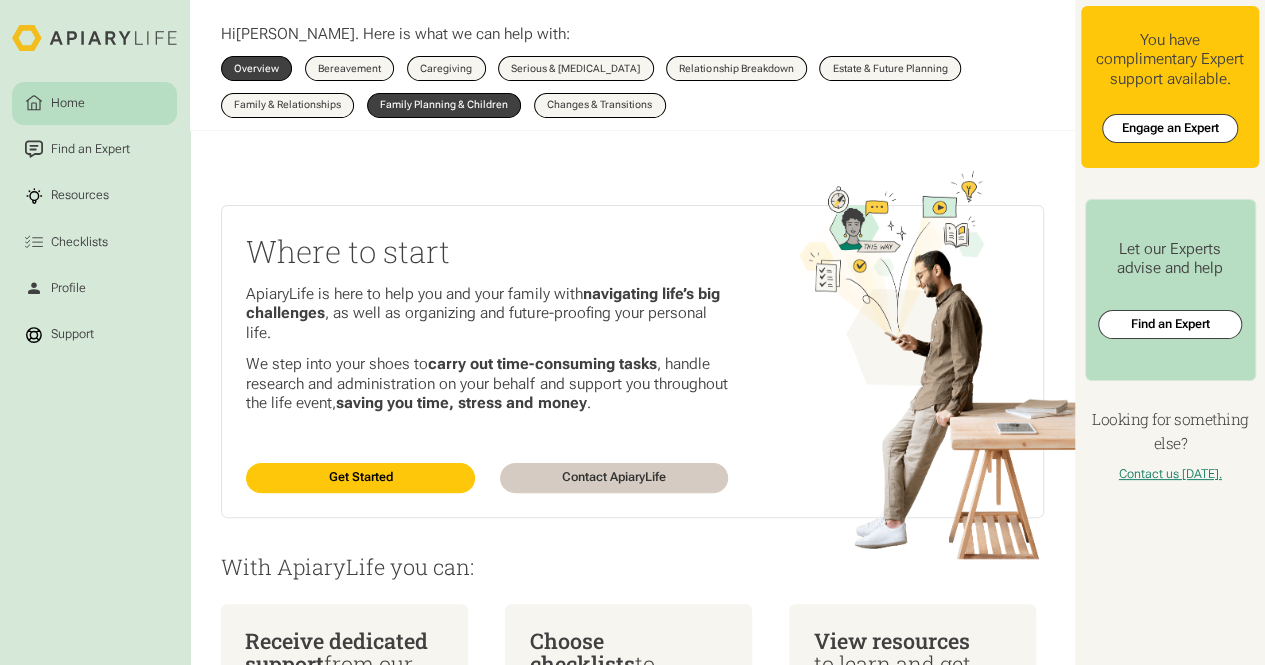 click on "Family Planning & Children" at bounding box center [444, 105] 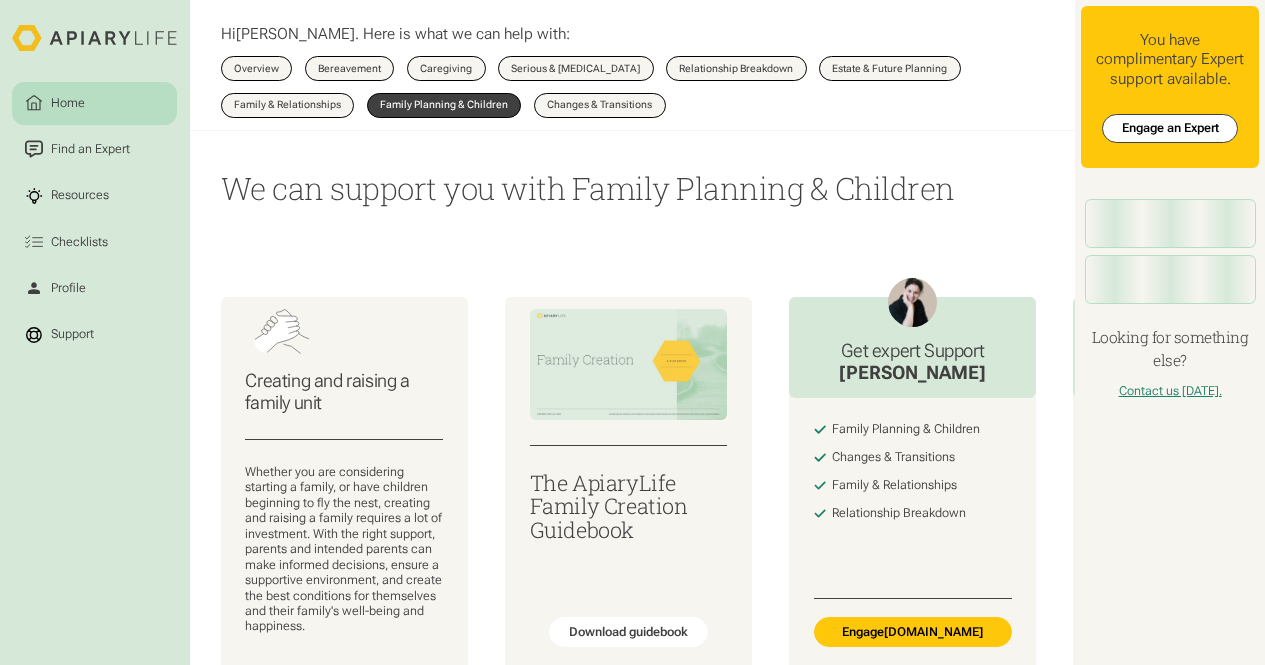 scroll, scrollTop: 0, scrollLeft: 0, axis: both 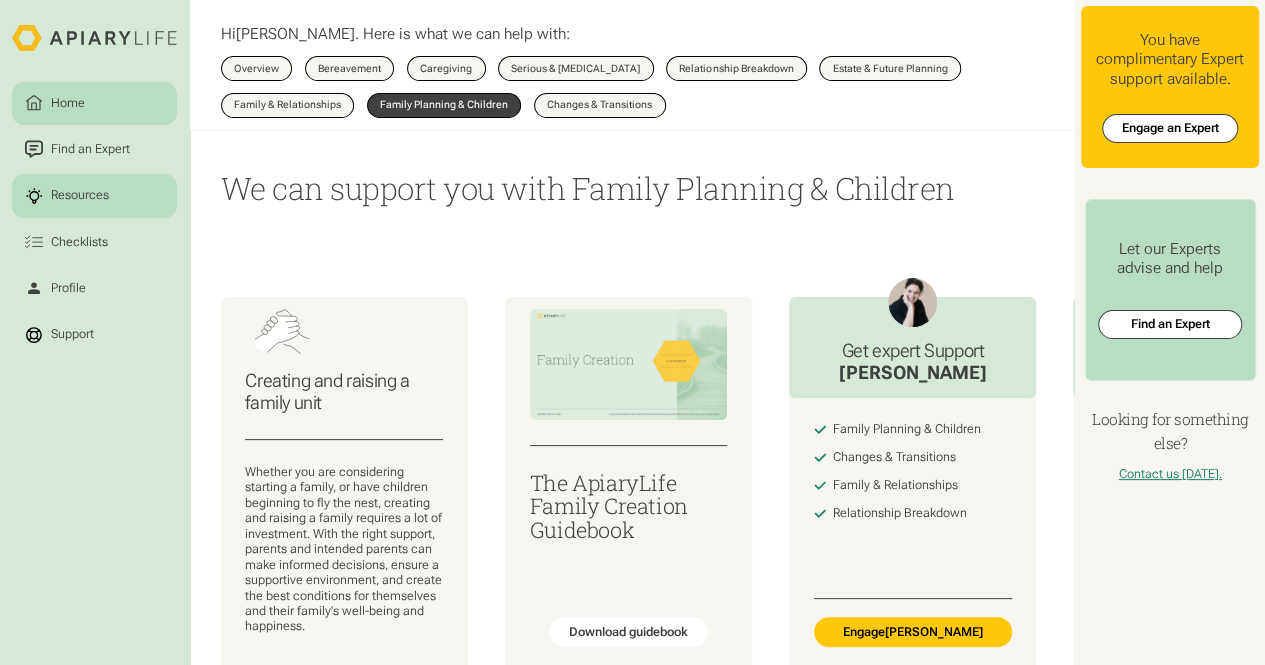 click on "Resources" at bounding box center [94, 195] 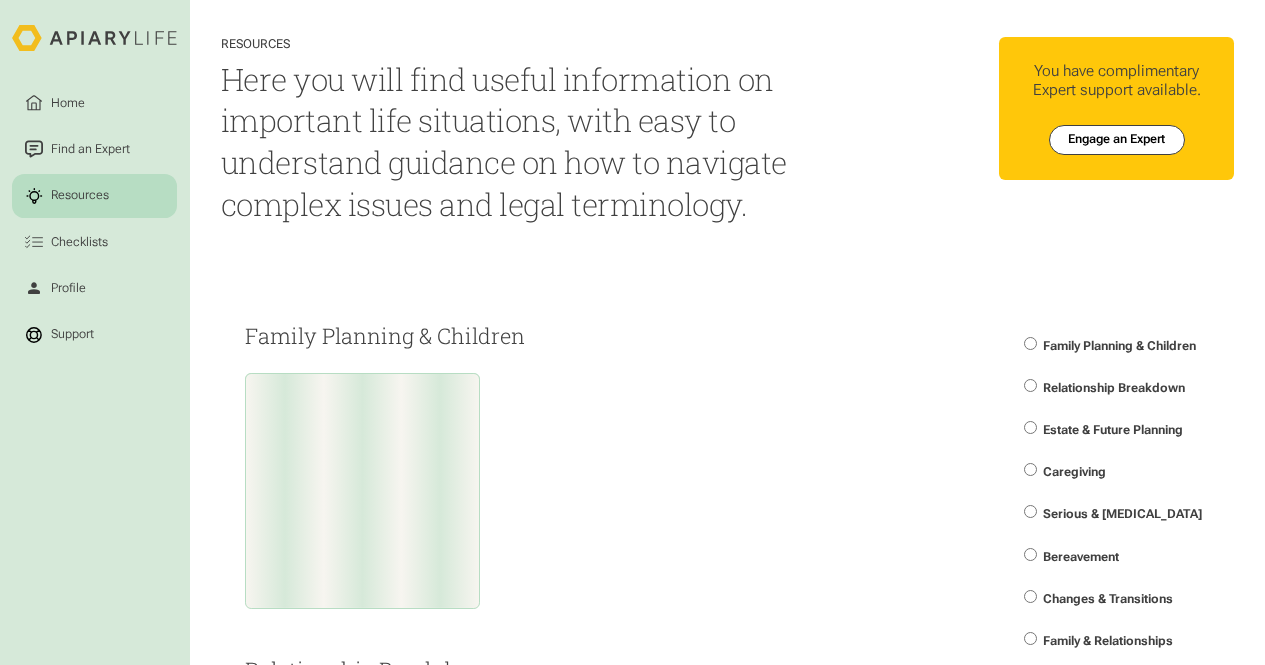 scroll, scrollTop: 0, scrollLeft: 0, axis: both 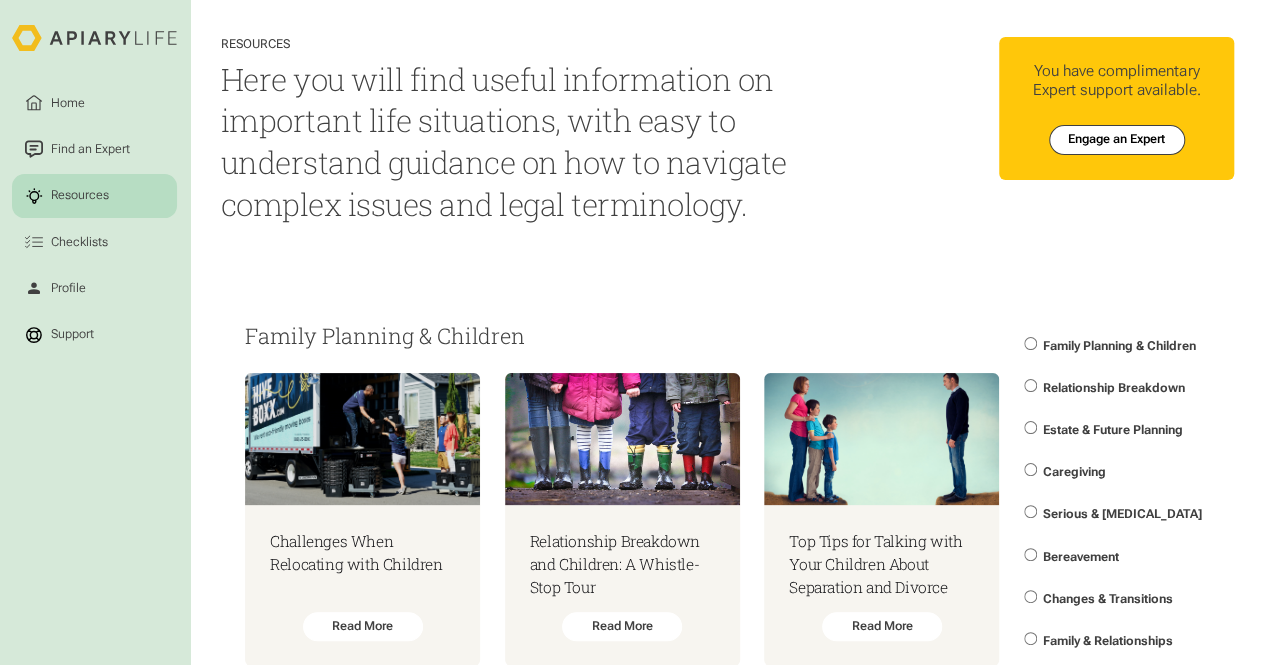 click on "Home
Find an Expert
Resources
Checklists
Profile
Support Resources Here you will find useful information on important life situations, with easy to understand guidance on how to navigate complex issues and legal terminology.
Home
Find an Expert
Resources
Checklists You have complimentary Expert support available. Engage an Expert Family Planning & Children Challenges When Relocating with Children Read More Relationship Breakdown and Children: A Whistle-Stop Tour Read More Top Tips for Talking with Your Children About Separation and Divorce Read More How to Choose the Right School for Your Child – From Nursery School and Beyond Read More Becoming a Parent Can Be Difficult - Resources for New Parents Read More What to Consider When Choosing a Primary School Read More The New Neonatal Laws and What They Mean for You Read More Name" at bounding box center [632, 332] 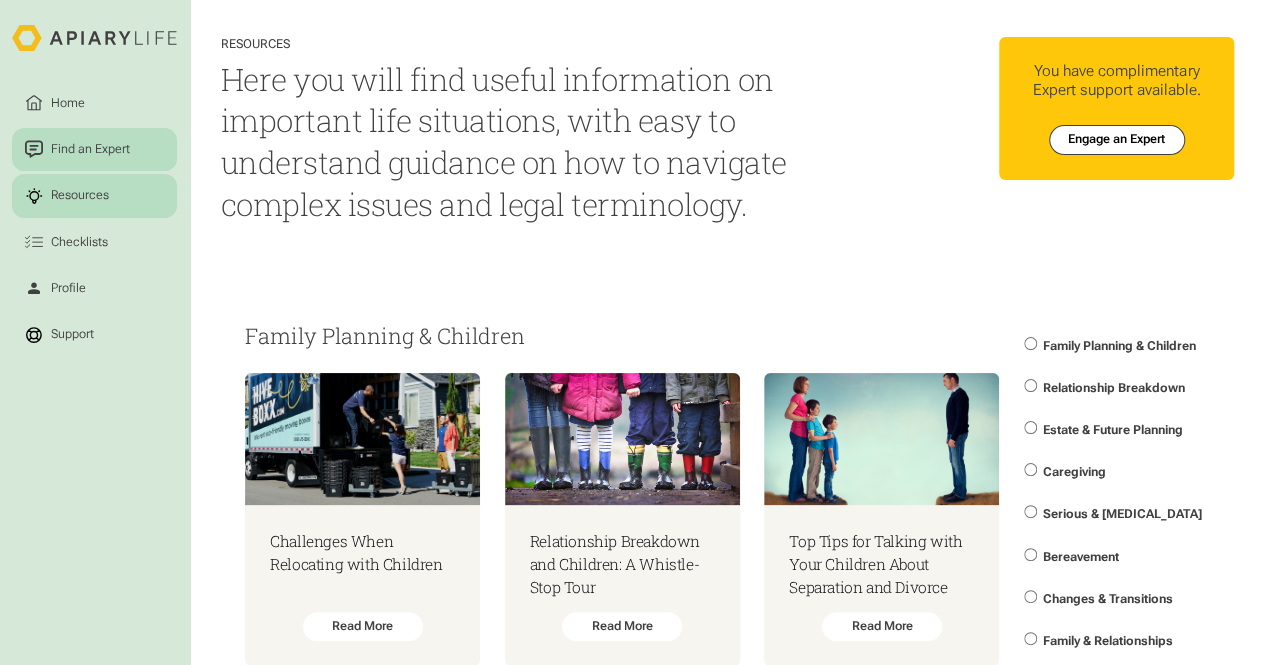 click on "Find an Expert" at bounding box center [90, 149] 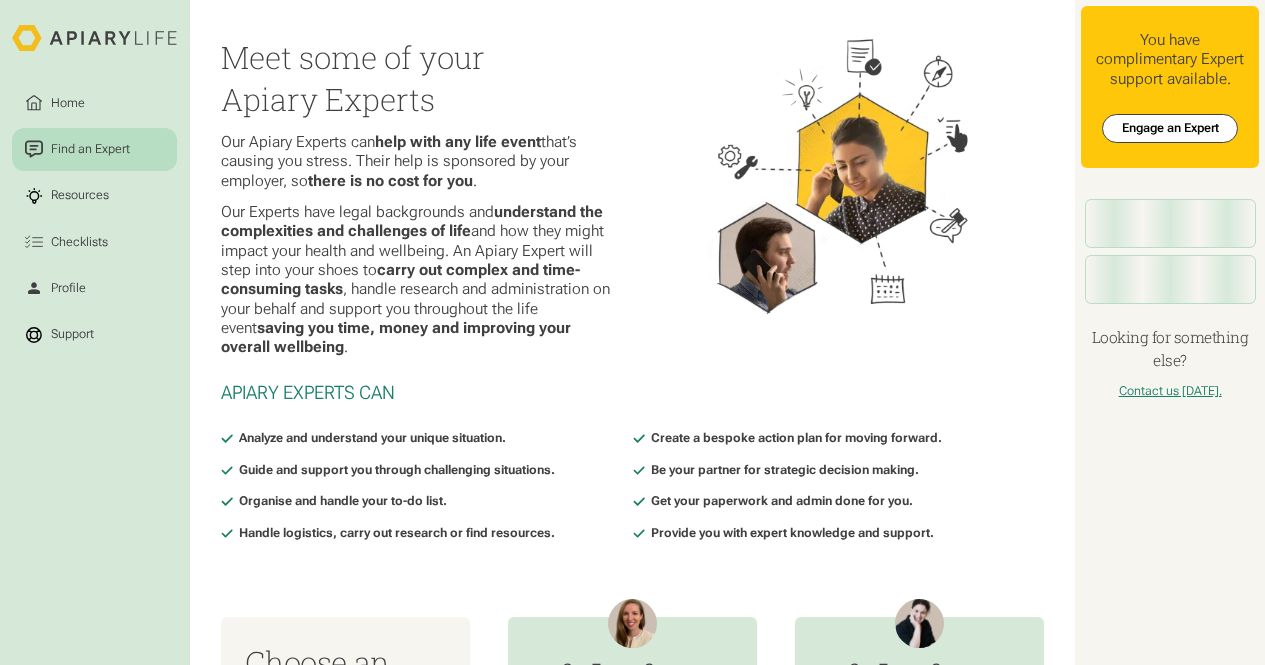 scroll, scrollTop: 0, scrollLeft: 0, axis: both 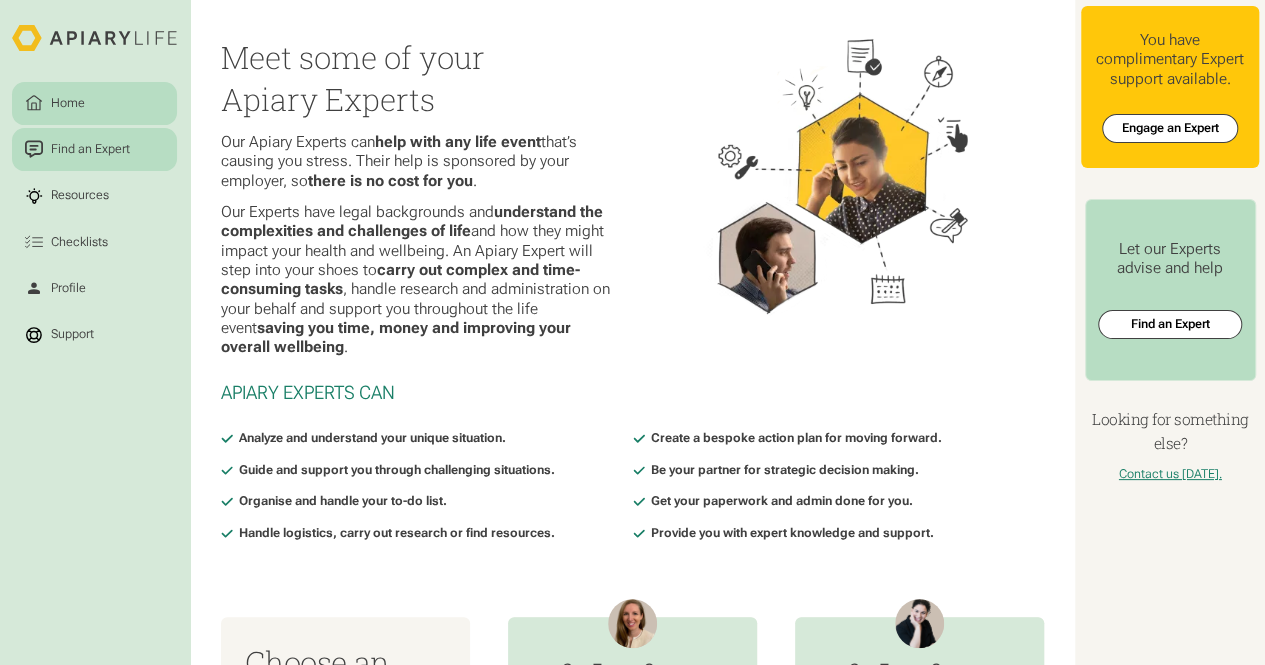 click on "Home" at bounding box center (94, 103) 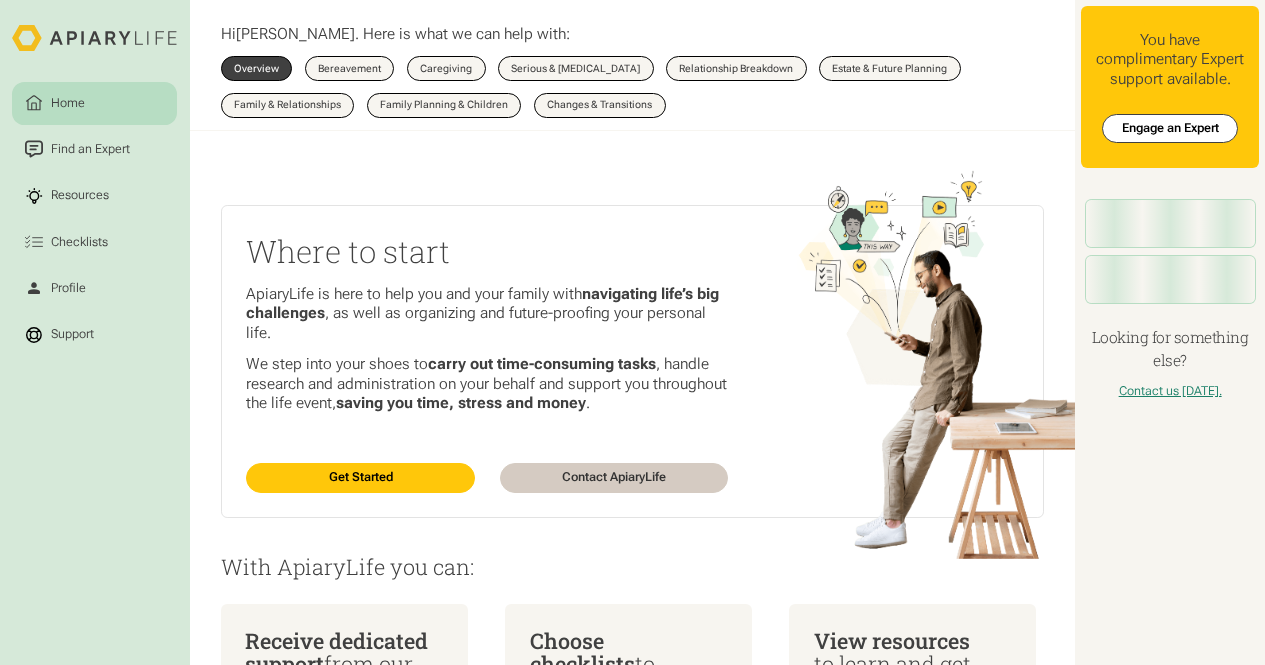 scroll, scrollTop: 0, scrollLeft: 0, axis: both 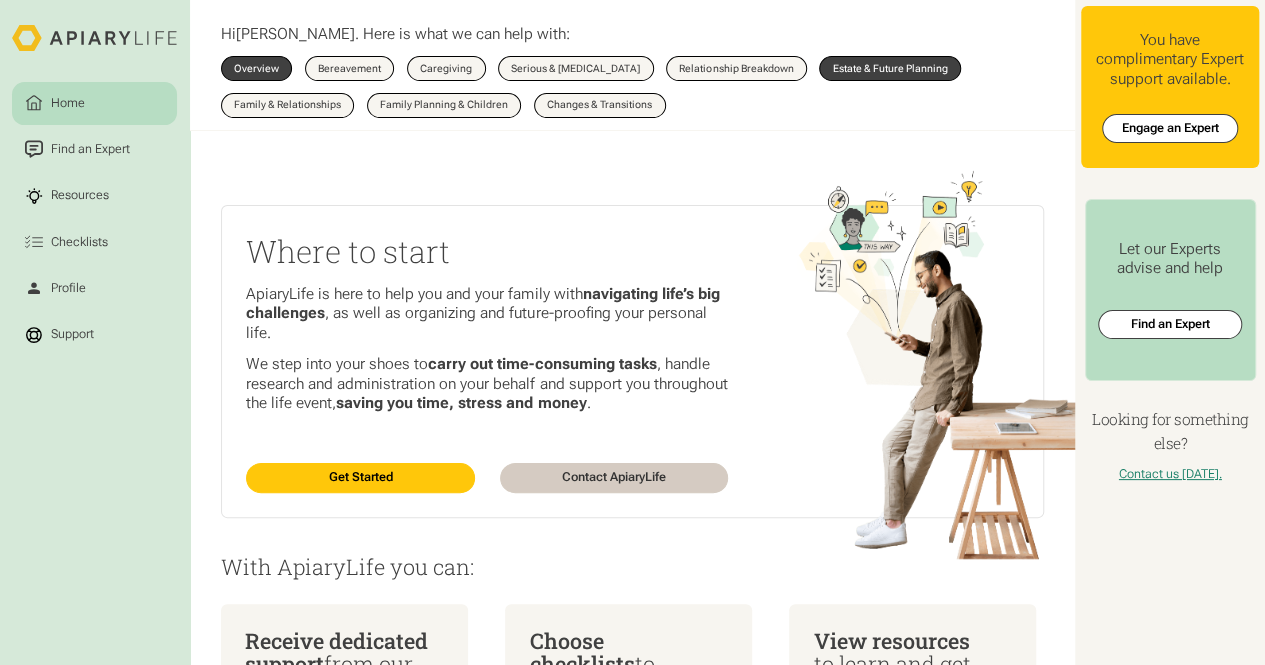 click on "Estate & Future Planning" at bounding box center [889, 69] 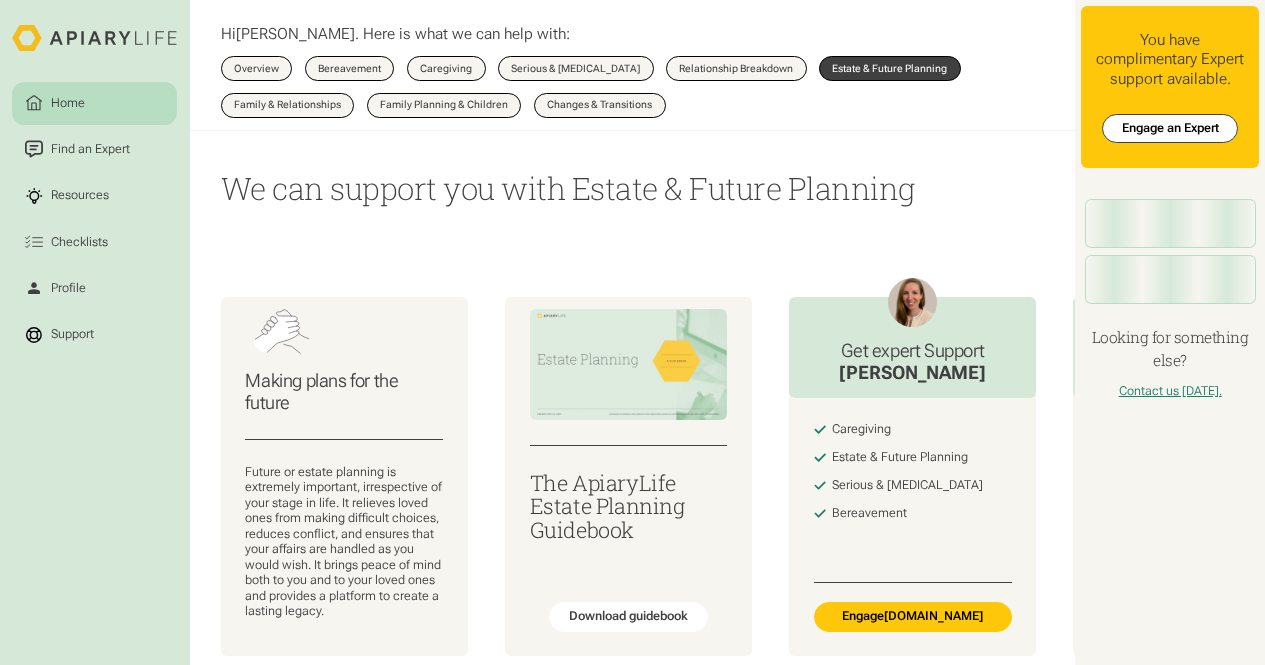scroll, scrollTop: 0, scrollLeft: 0, axis: both 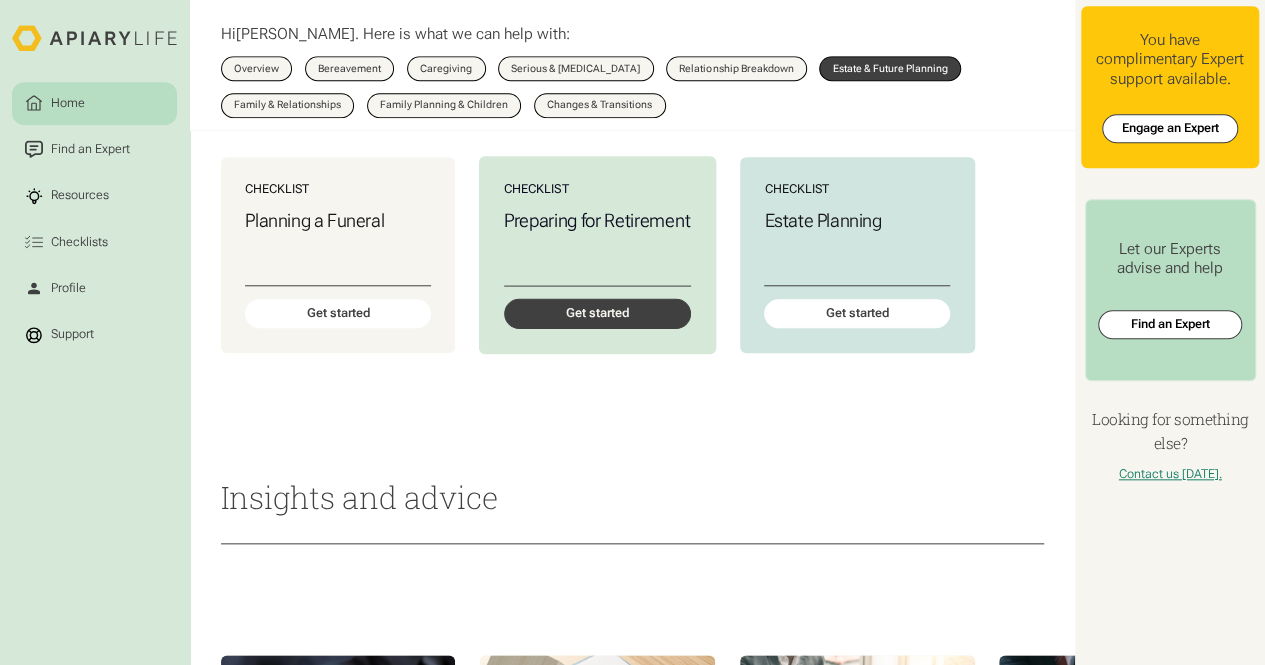 click on "Get started" at bounding box center [597, 314] 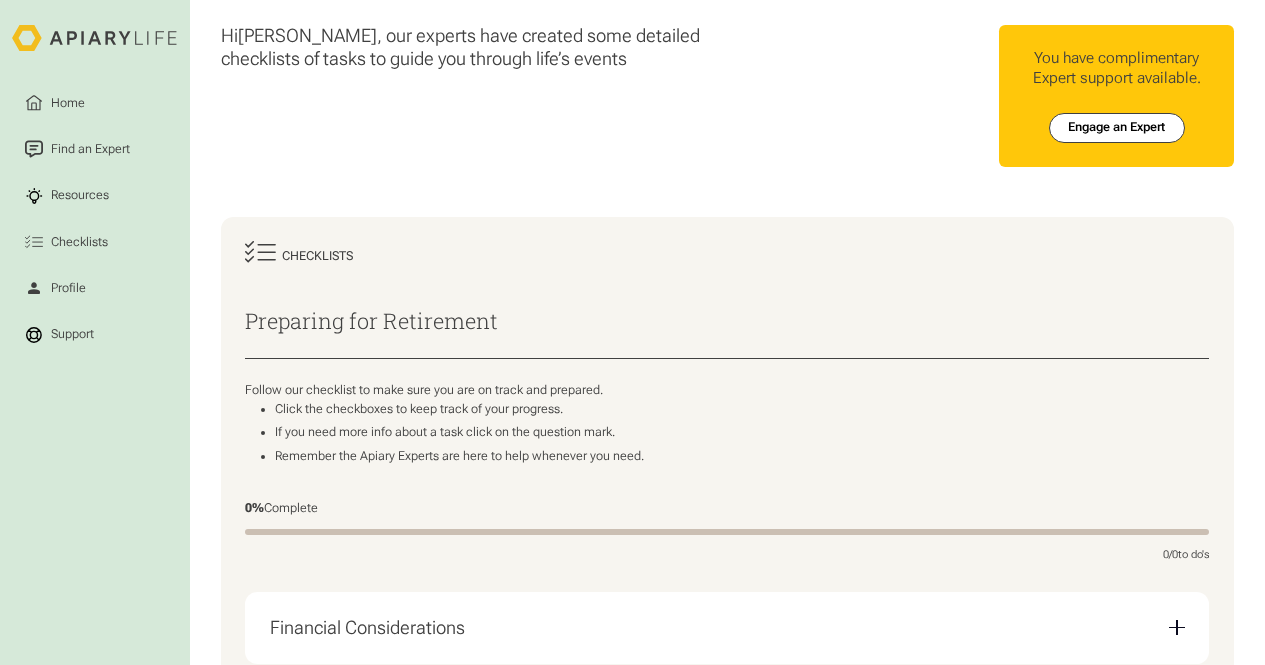 scroll, scrollTop: 0, scrollLeft: 0, axis: both 